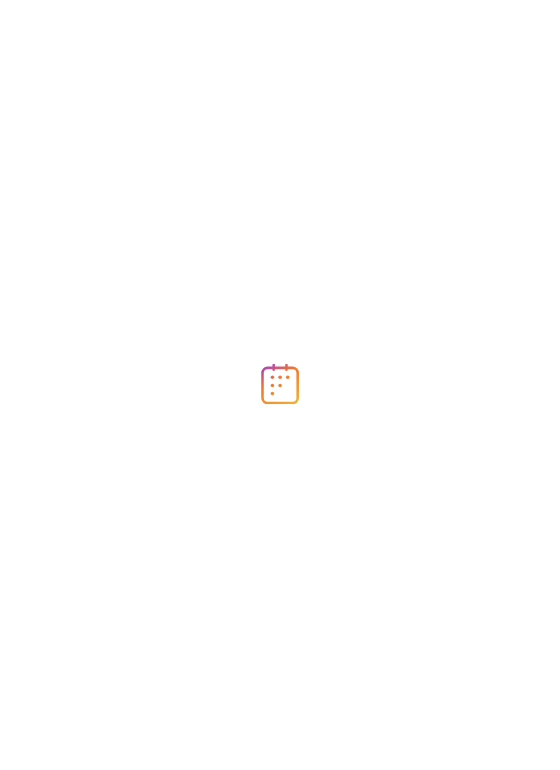 scroll, scrollTop: 0, scrollLeft: 0, axis: both 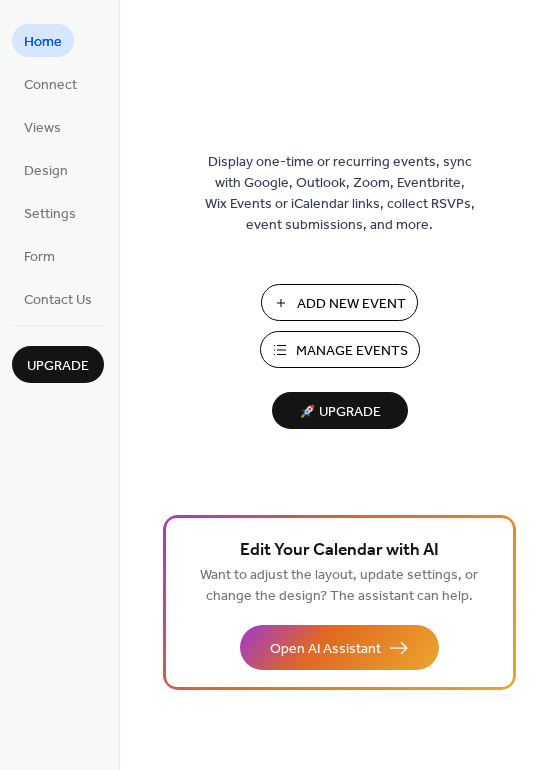 click on "Manage Events" at bounding box center [352, 351] 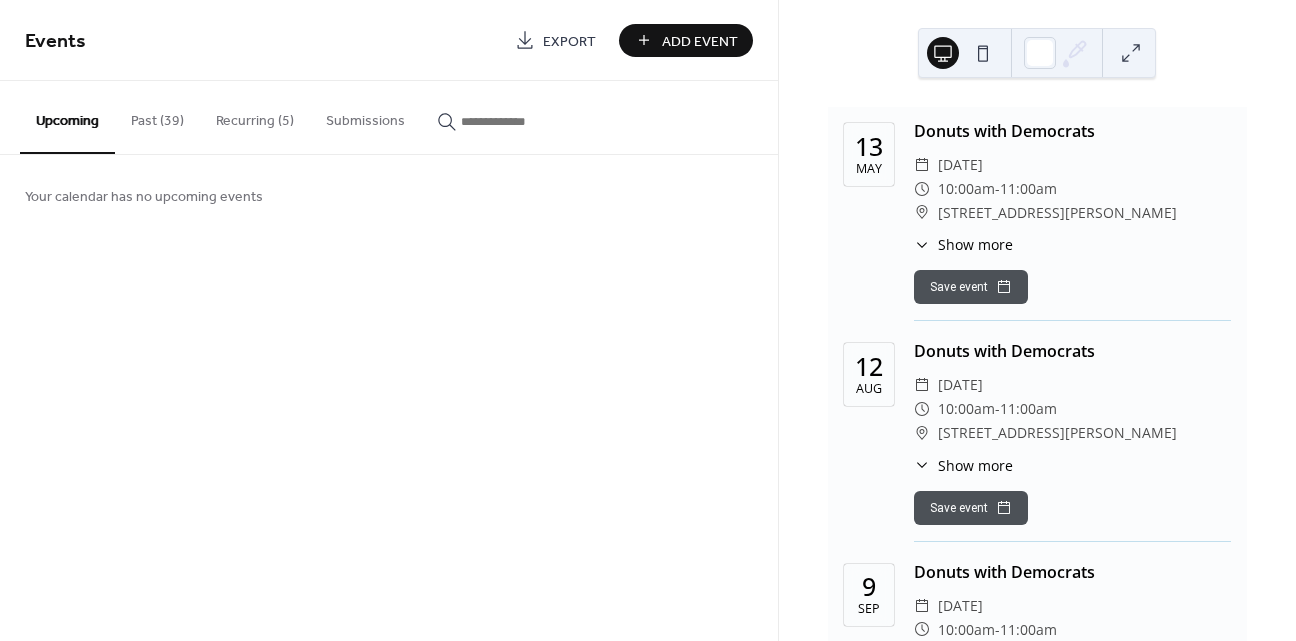 scroll, scrollTop: 0, scrollLeft: 0, axis: both 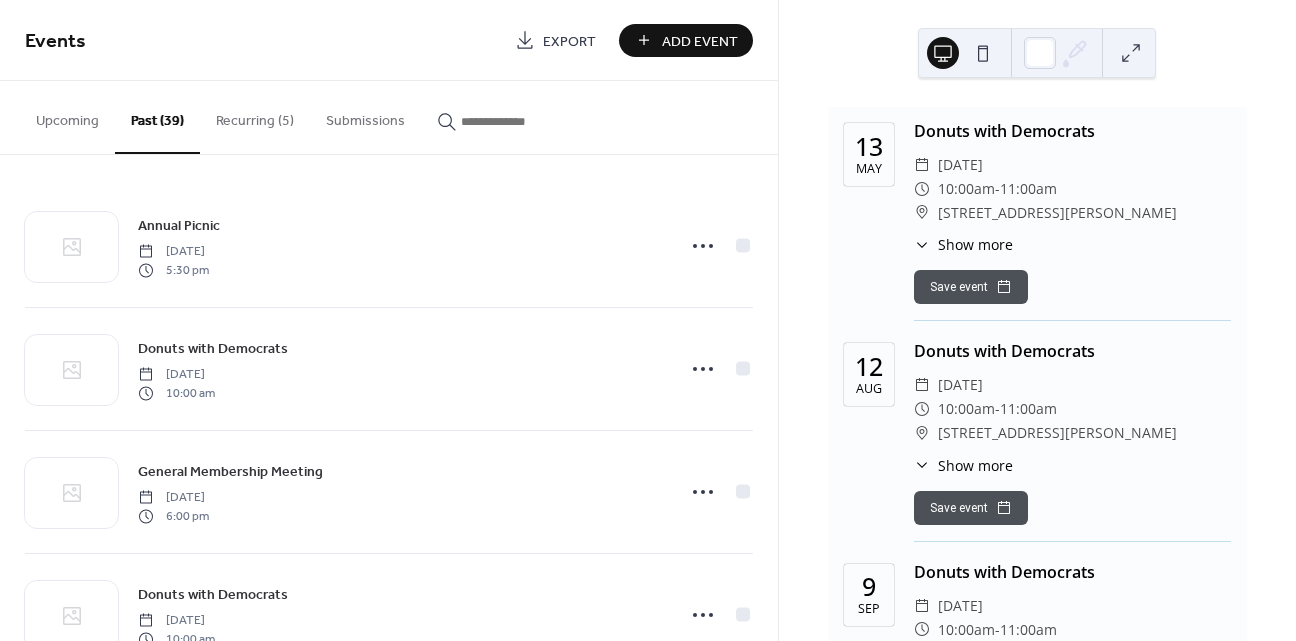 click on "Upcoming" at bounding box center (67, 116) 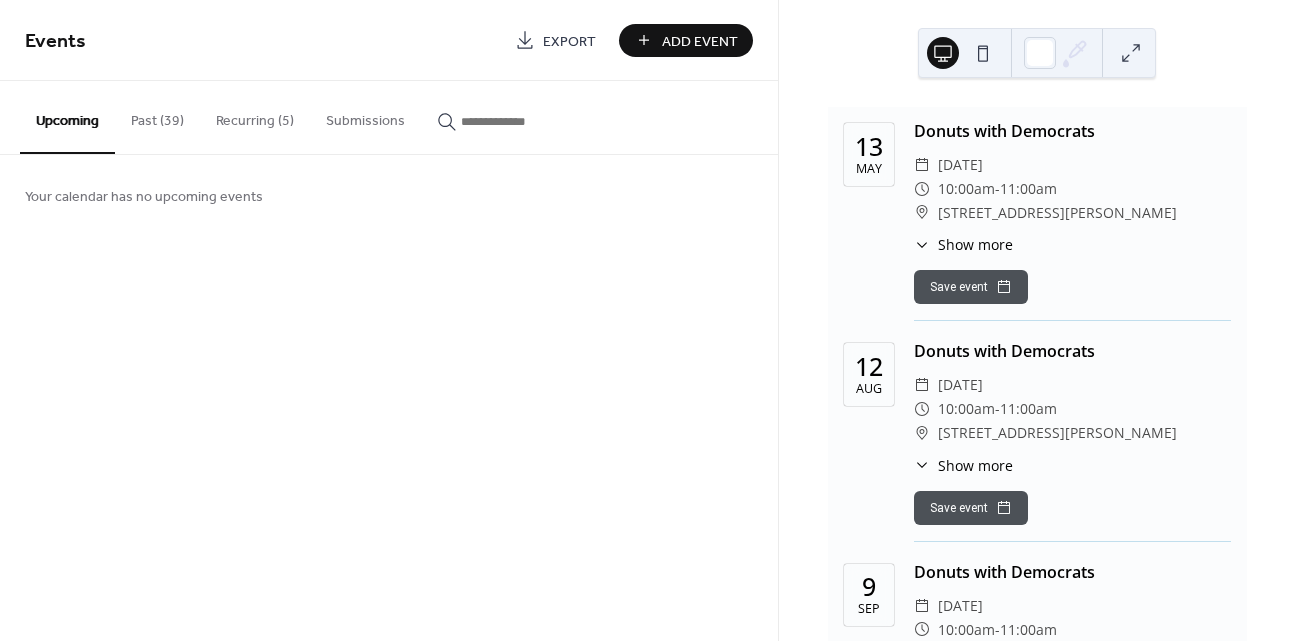 click on "Recurring (5)" at bounding box center (255, 116) 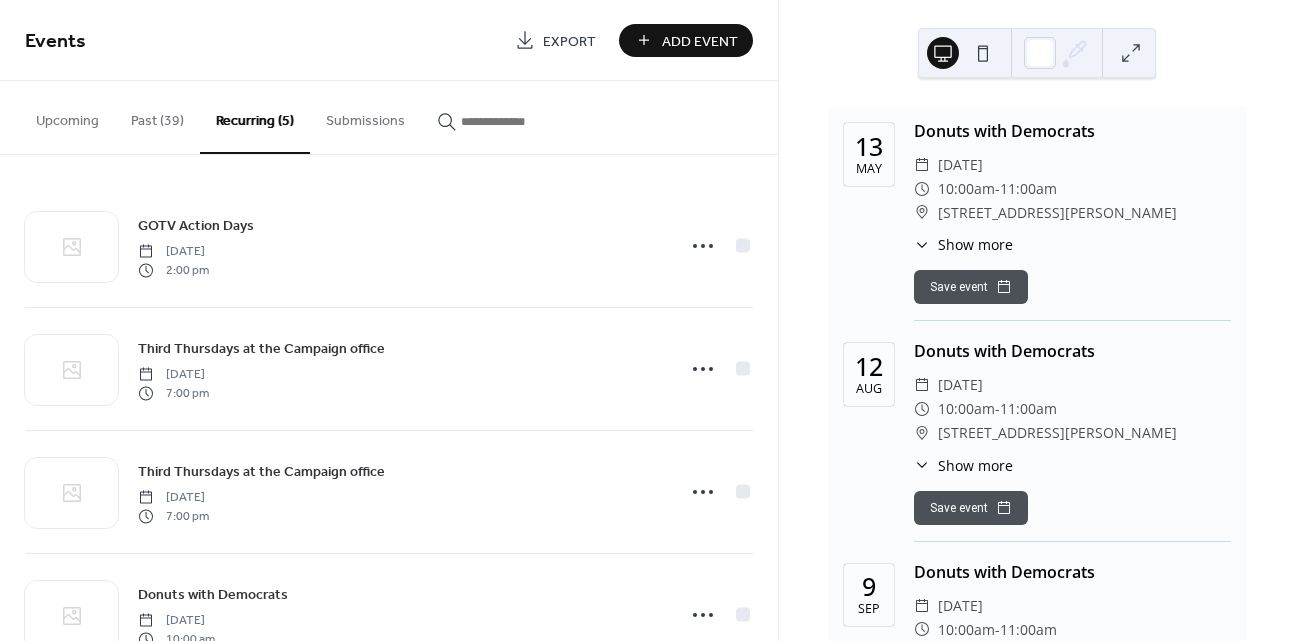 click on "Upcoming" at bounding box center [67, 116] 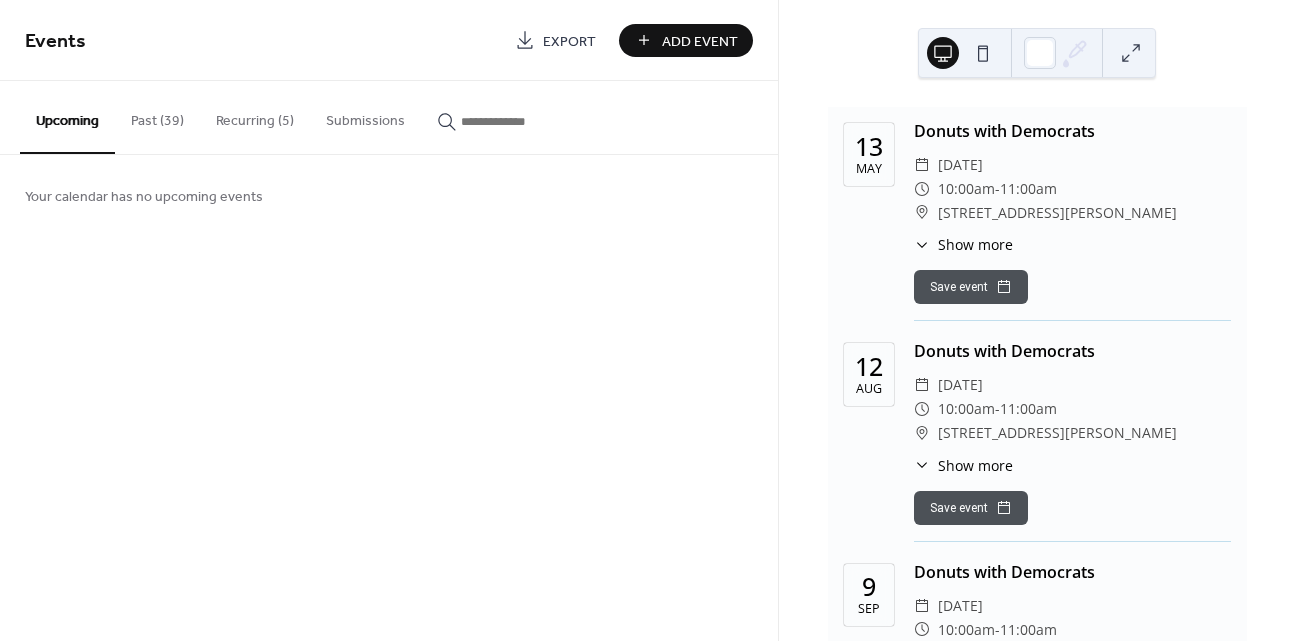 click on "Export" at bounding box center [555, 40] 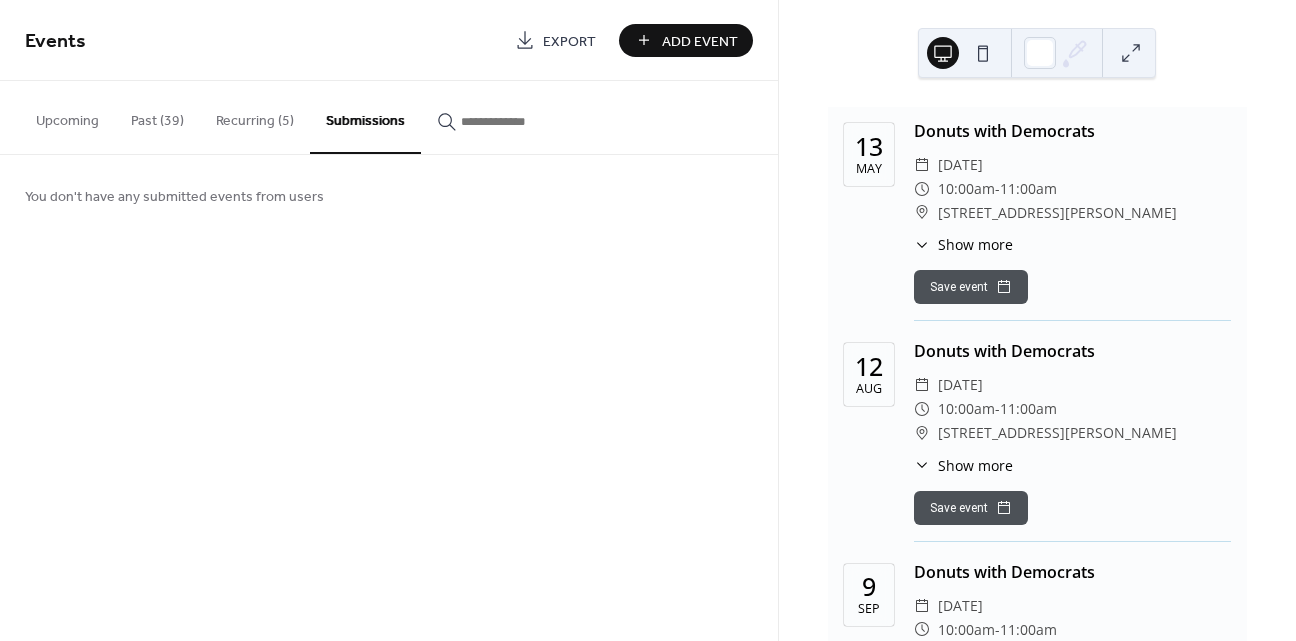 click on "Upcoming" at bounding box center [67, 116] 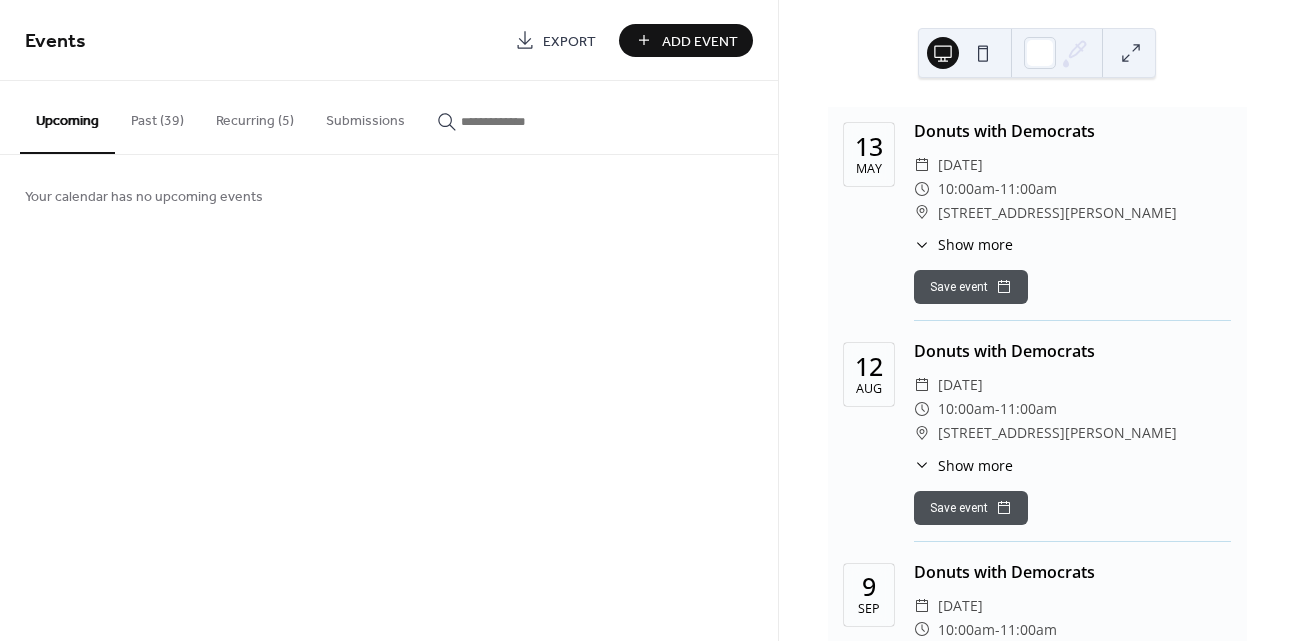 drag, startPoint x: 1289, startPoint y: 111, endPoint x: 1299, endPoint y: 172, distance: 61.81424 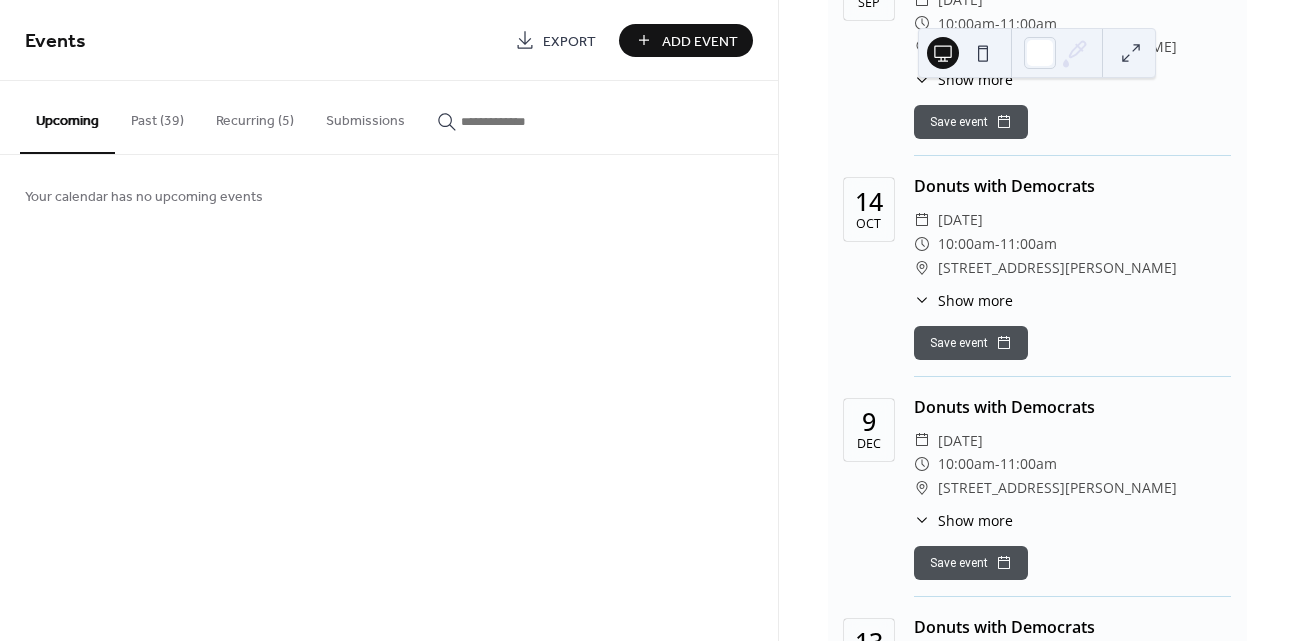 scroll, scrollTop: 0, scrollLeft: 0, axis: both 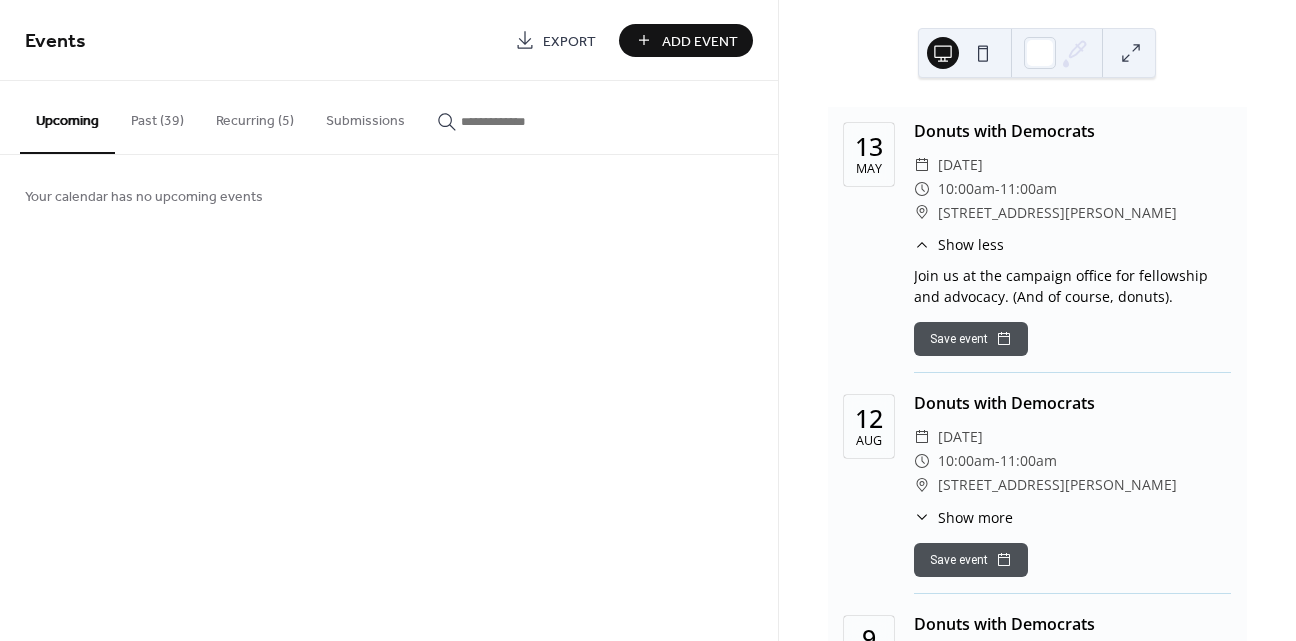 click on "Events Export Add Event Upcoming Past (39) Recurring (5) Submissions Your calendar has no upcoming events Annual Picnic Thursday, June 26, 2025 5:30 pm Donuts with Democrats Tuesday, May 27, 2025 10:00 am General Membership Meeting Wednesday, April 30, 2025 6:00 pm Donuts with Democrats Tuesday, April 22, 2025 10:00 am Investing Early: A Town hall on the future of early childhood education Saturday, April 12, 2025 1:00 pm Community Conversation with State Rep. Veronica Paiz and Wayne County Commissioner Tim Killeen Sunday, March 2, 2025 2:00 pm Politics 101: So you want to run for office? Sunday, February 23, 2025 2:00 pm Michigan Democratic Party Spring State Convention Saturday, February 22, 2025 9:00 am Grosse Pointe Democratic Club General Membership Meeting Wednesday, February 19, 2025 6:00 pm Grosse Pointe Democratic Club Annual Fundraiser Wednesday, November 13, 2024 6:00 pm Election Day Tuesday, November 5, 2024 Early Voting Saturday, October 26, 2024 8:00 am Monday, October 21, 2024 6:00 pm 2:00 pm" at bounding box center [389, 320] 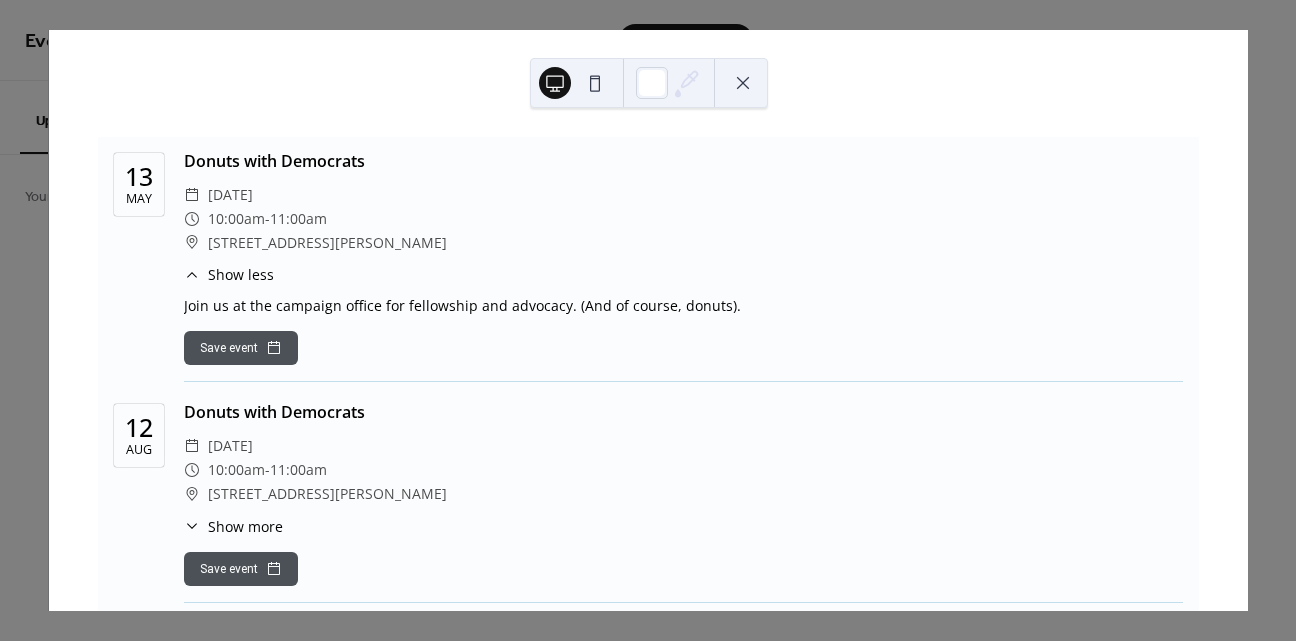 click at bounding box center (595, 83) 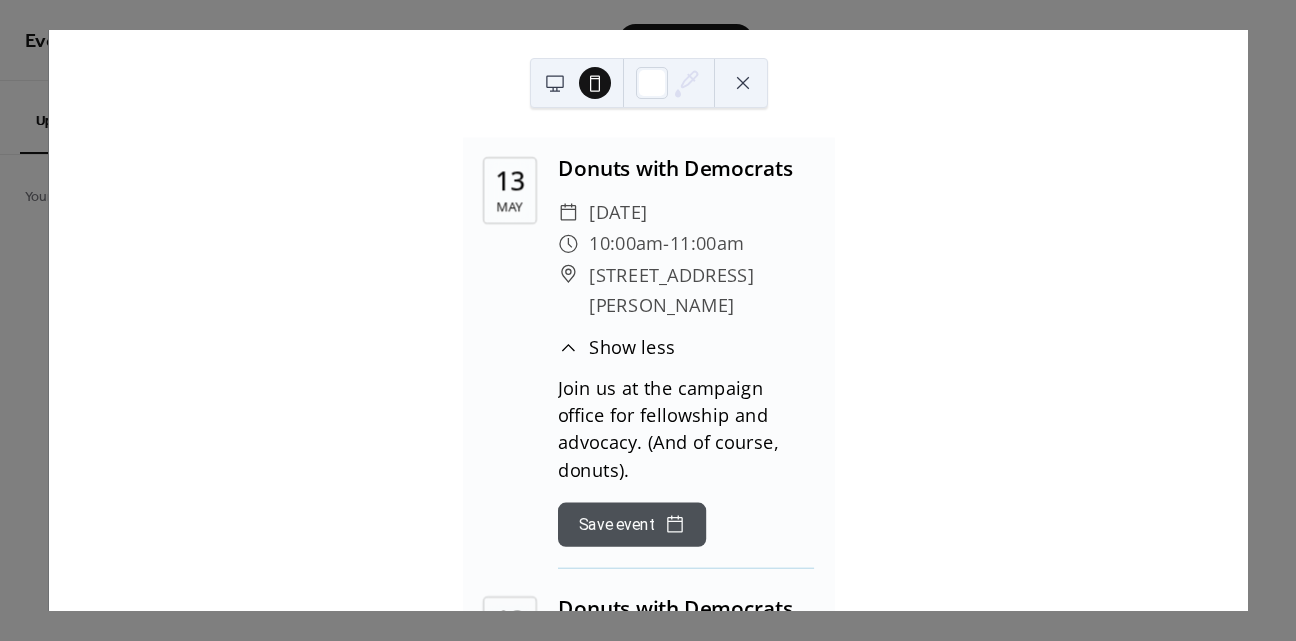 click at bounding box center (555, 83) 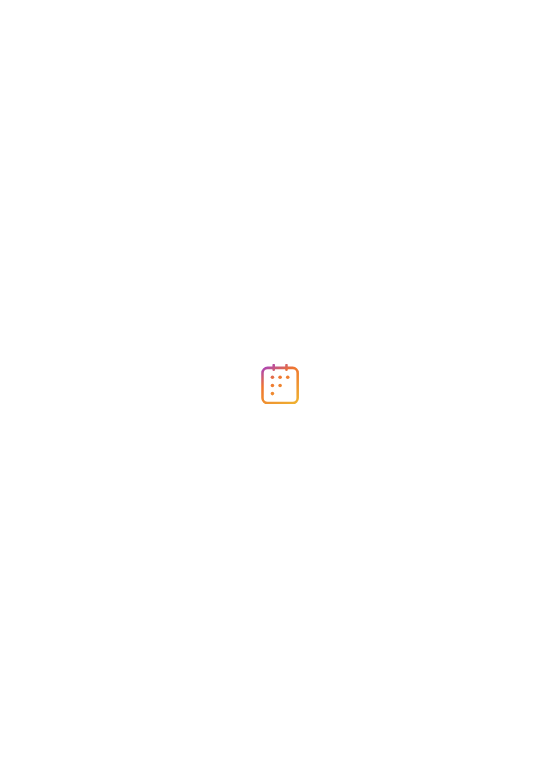 scroll, scrollTop: 0, scrollLeft: 0, axis: both 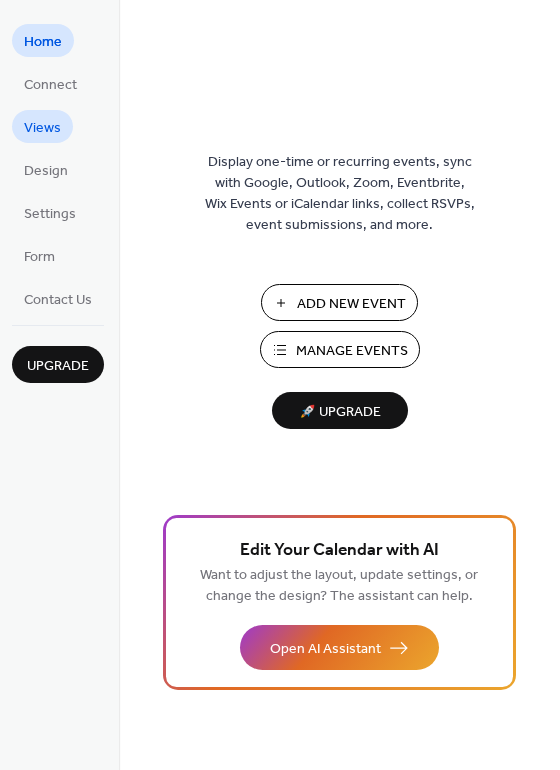 click on "Views" at bounding box center [42, 128] 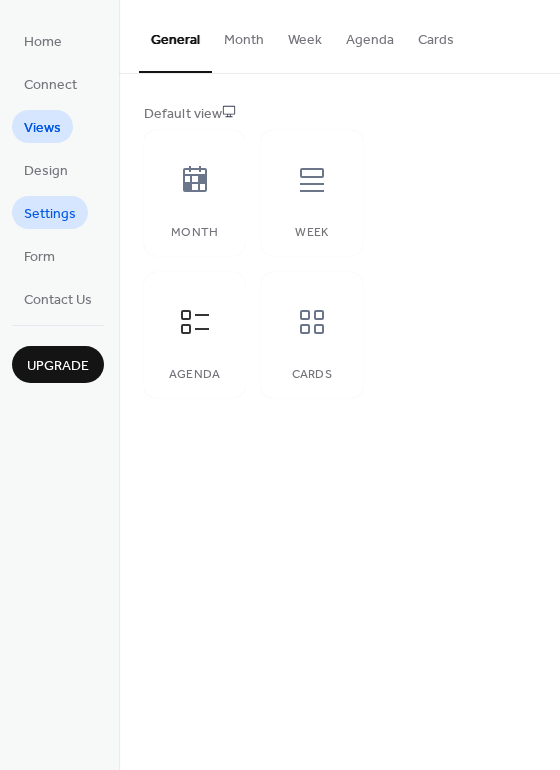 click on "Settings" at bounding box center [50, 214] 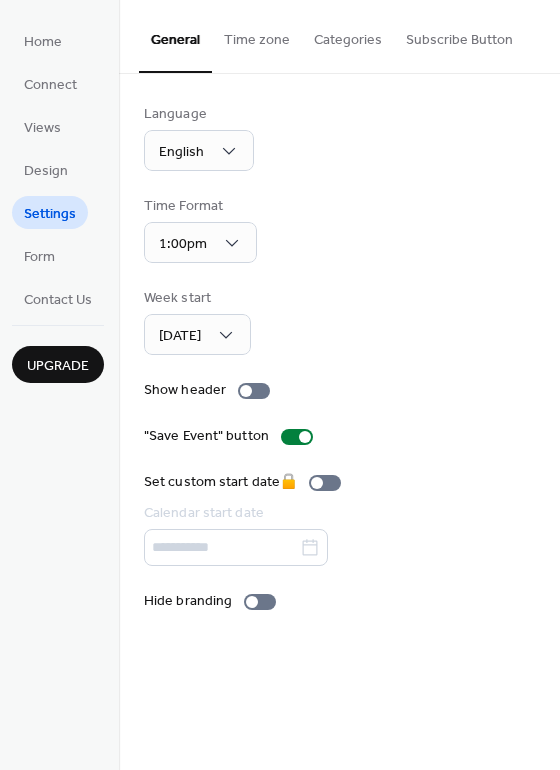 click on "Settings" at bounding box center [50, 214] 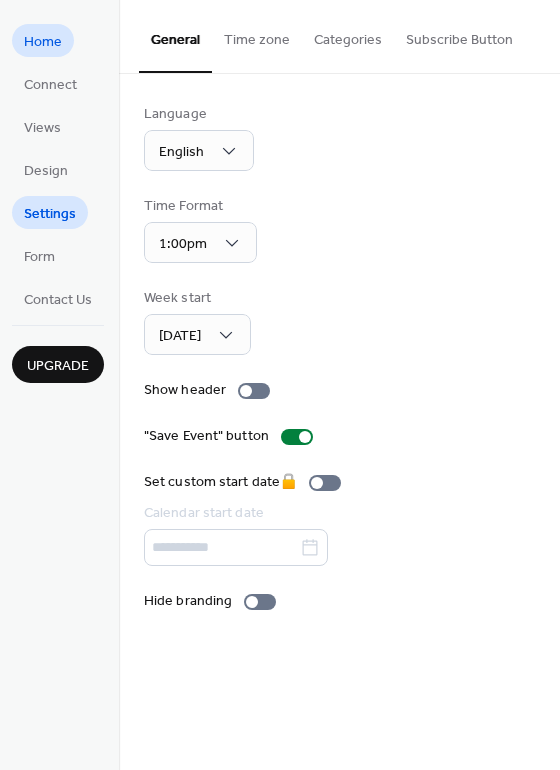 click on "Home" at bounding box center (43, 42) 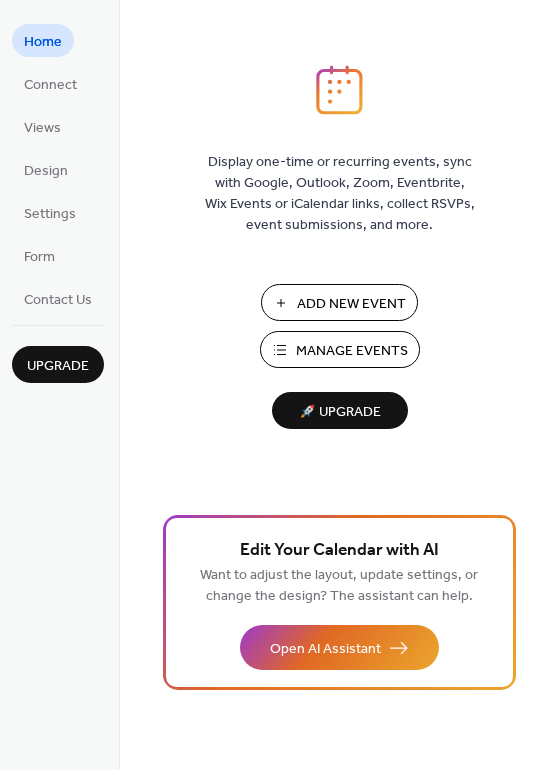 click on "Manage Events" at bounding box center (352, 351) 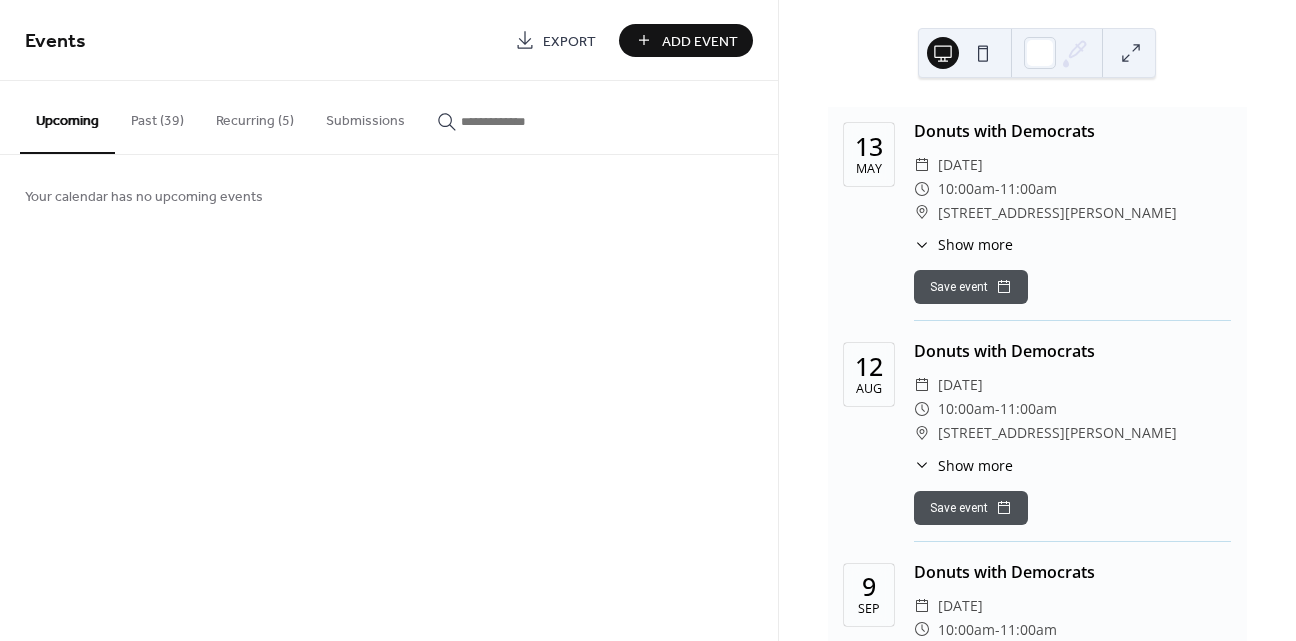 scroll, scrollTop: 0, scrollLeft: 0, axis: both 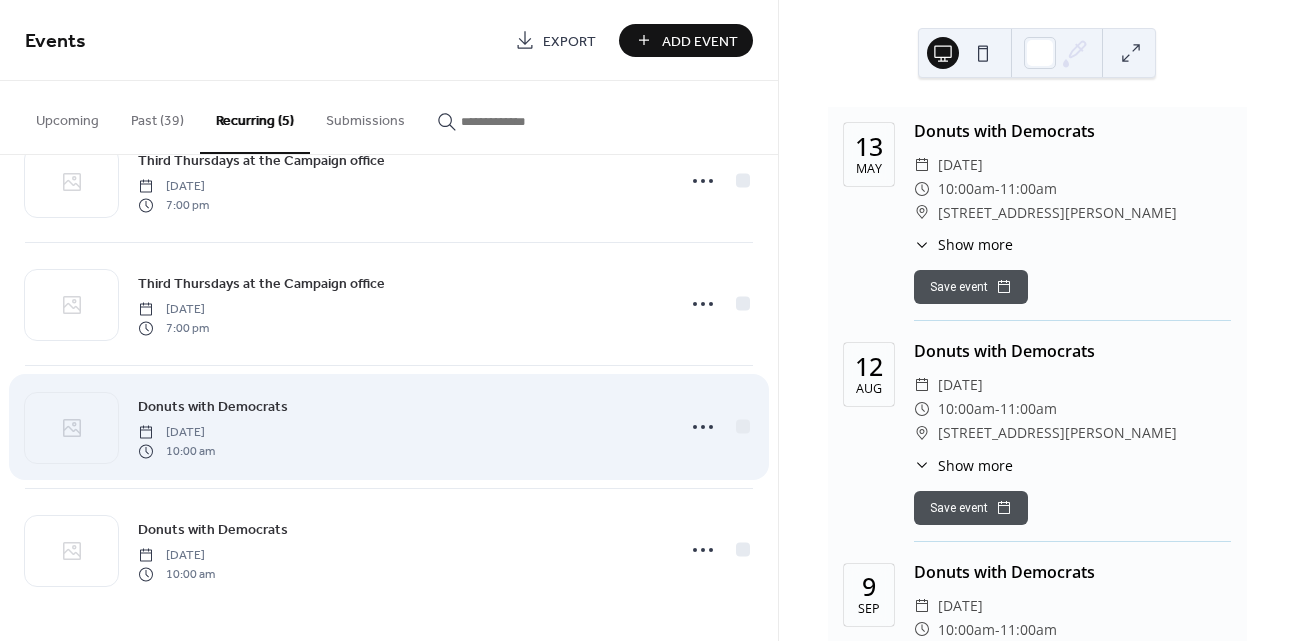 click on "Donuts with Democrats Tuesday, February 11, 2025 10:00 am" at bounding box center (389, 427) 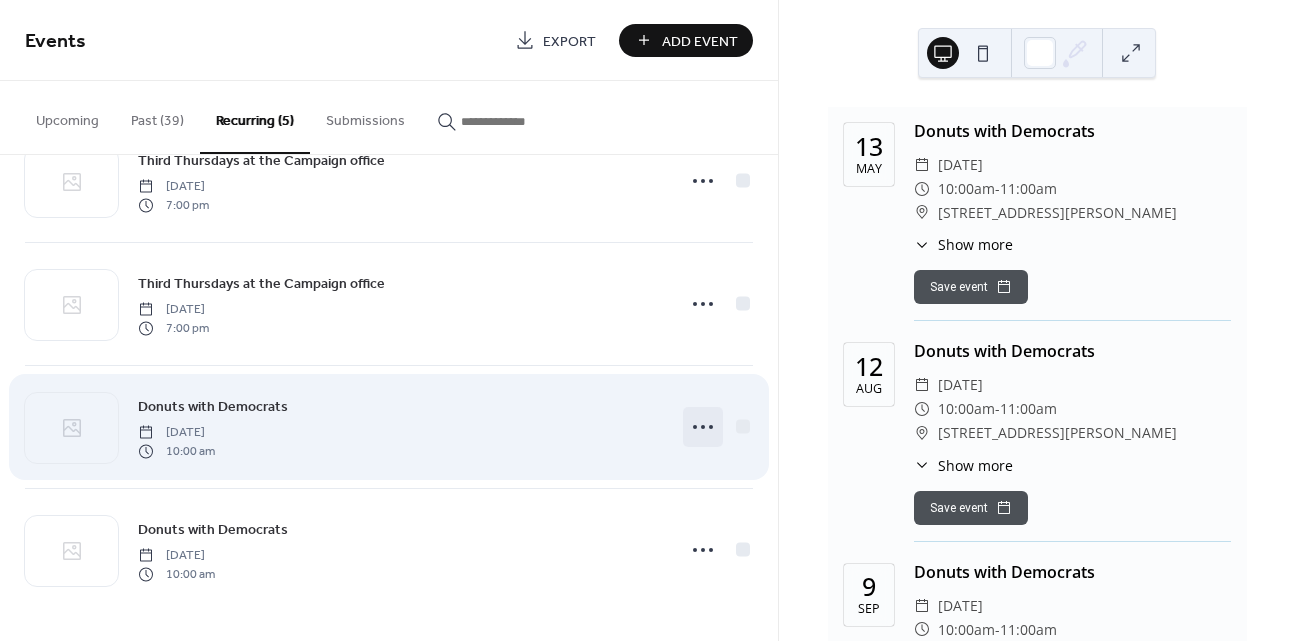 click 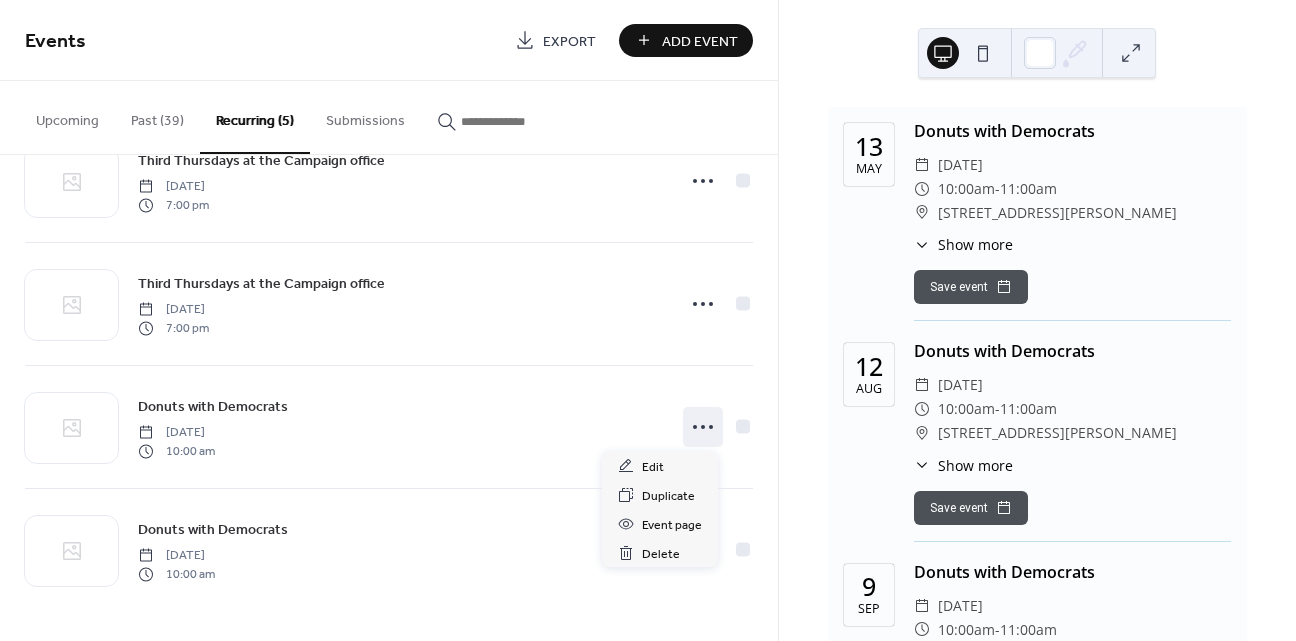 click on "13 May Donuts with Democrats ​ Tuesday, May 13, 2025 ​ 10:00am - 11:00am ​ 16725 Mack Ave, Detroit ​ Show more Join us at the campaign office for fellowship and advocacy. (And of course, donuts). Save event 12 Aug Donuts with Democrats ​ Tuesday, August 12, 2025 ​ 10:00am - 11:00am ​ 16725 Mack Ave, Detroit ​ Show more Join us at the campaign office for fellowship and advocacy. (And of course, donuts). Save event 9 Sep Donuts with Democrats ​ Tuesday, September 9, 2025 ​ 10:00am - 11:00am ​ 16725 Mack Ave, Detroit ​ Show more Join us at the campaign office for fellowship and advocacy. (And of course, donuts). Save event 14 Oct Donuts with Democrats ​ Tuesday, October 14, 2025 ​ 10:00am - 11:00am ​ 16725 Mack Ave, Detroit ​ Show more Join us at the campaign office for fellowship and advocacy. (And of course, donuts). Save event 9 Dec Donuts with Democrats ​ Tuesday, December 9, 2025 ​ 10:00am - 11:00am ​ 16725 Mack Ave, Detroit ​ Show more Save event 13 Jan ​ ​ - ​" at bounding box center (1037, 320) 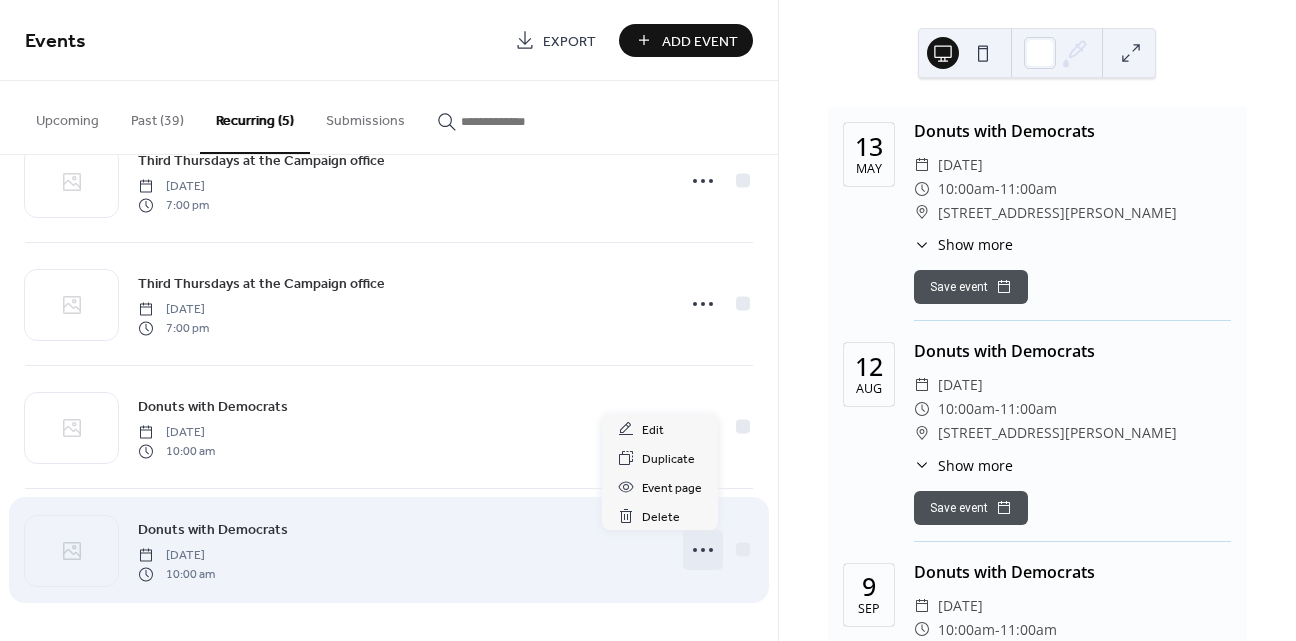 click 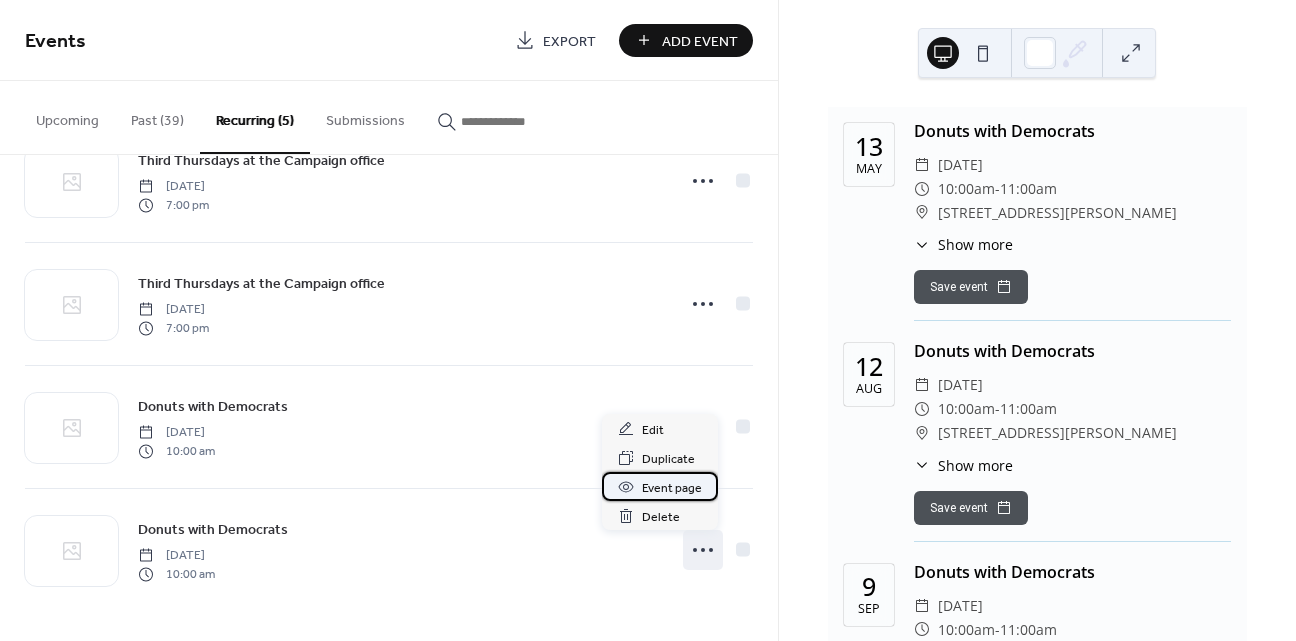 click on "Event page" at bounding box center (672, 488) 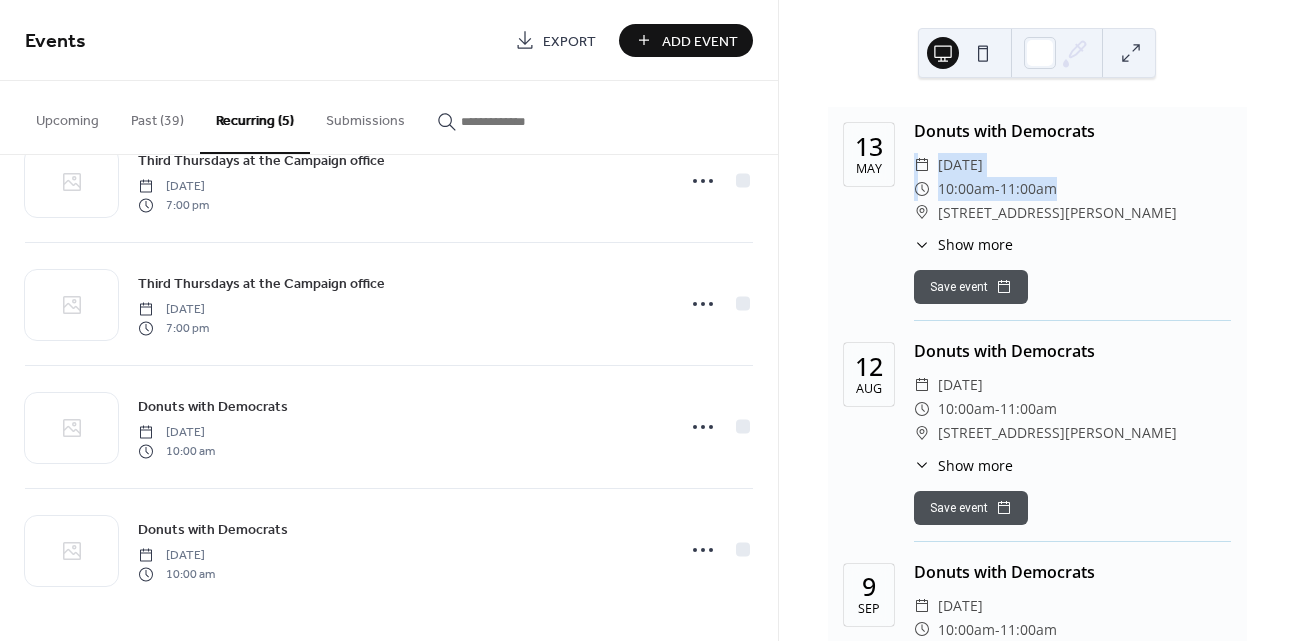 drag, startPoint x: 1287, startPoint y: 100, endPoint x: 1291, endPoint y: 191, distance: 91.08787 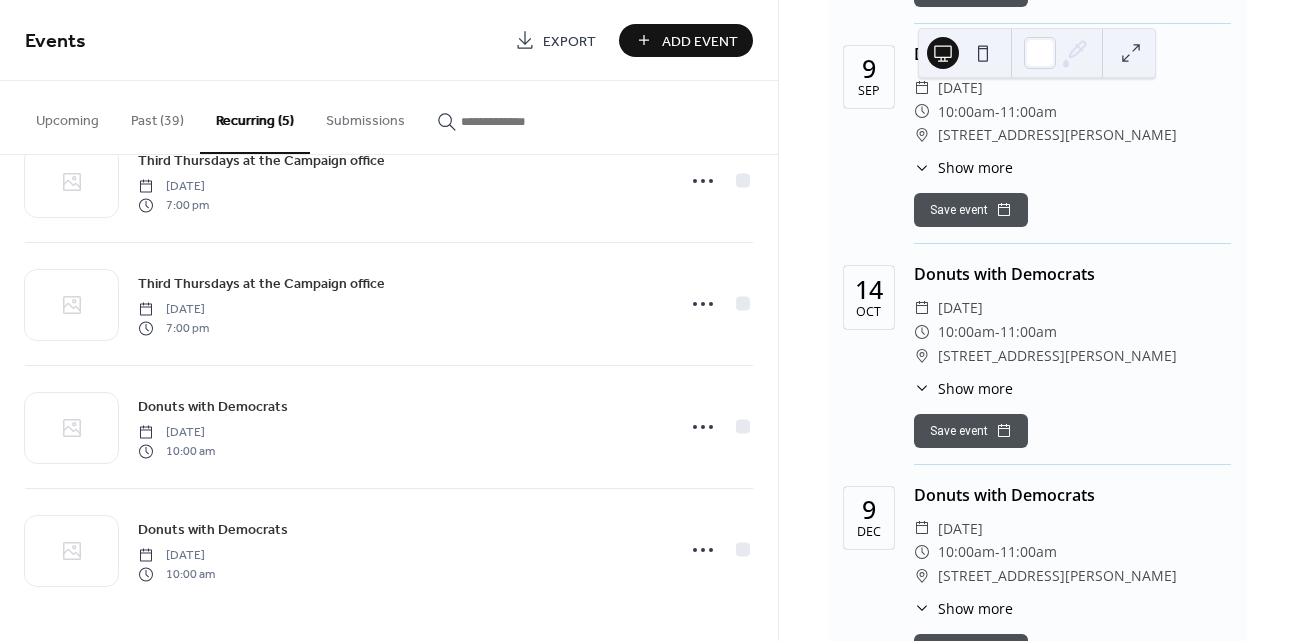 scroll, scrollTop: 509, scrollLeft: 0, axis: vertical 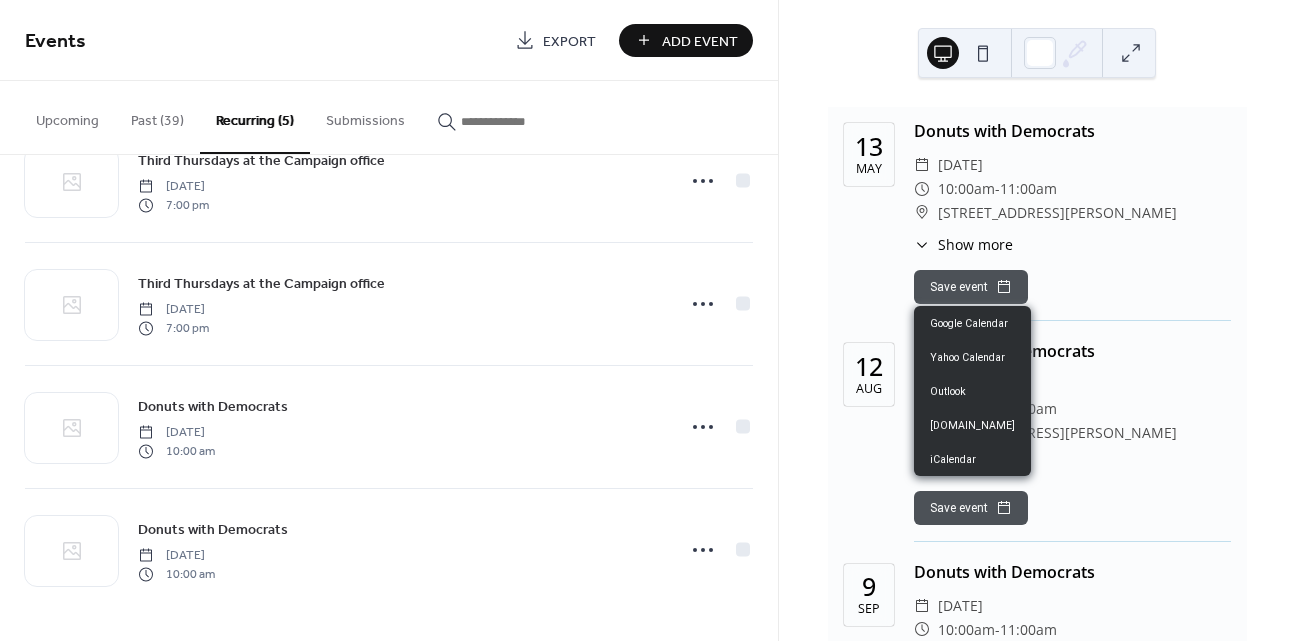 click on "Save event" at bounding box center (971, 287) 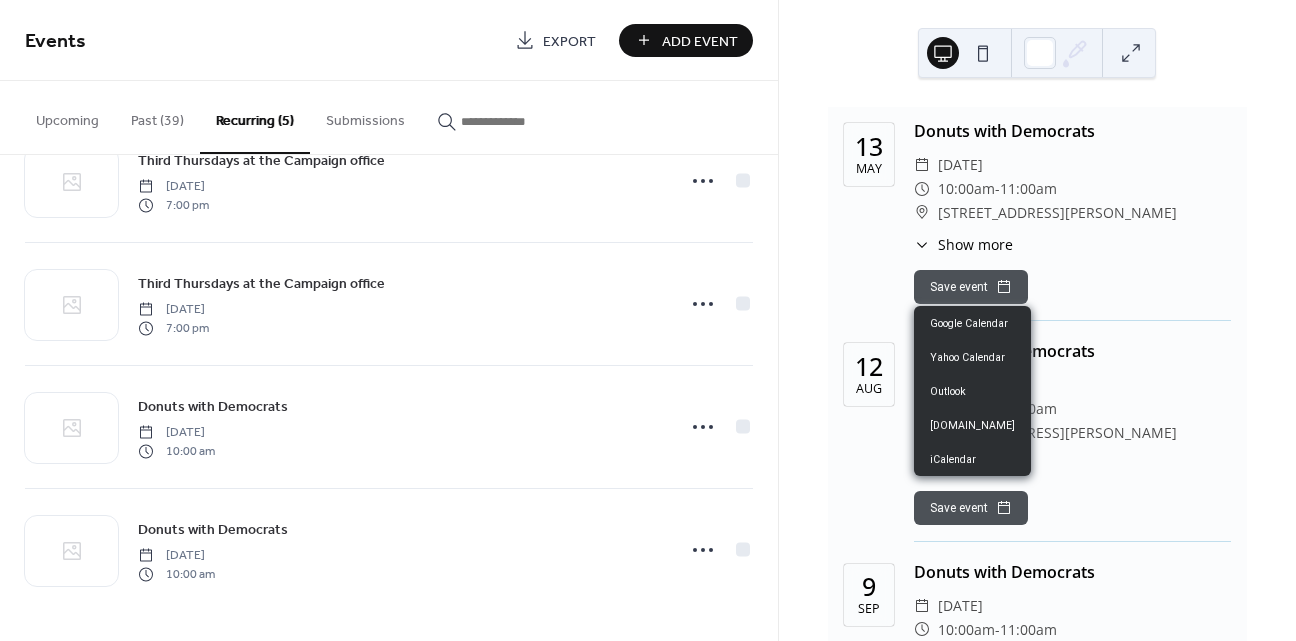 click on "​ 10:00am - 11:00am" at bounding box center (1072, 409) 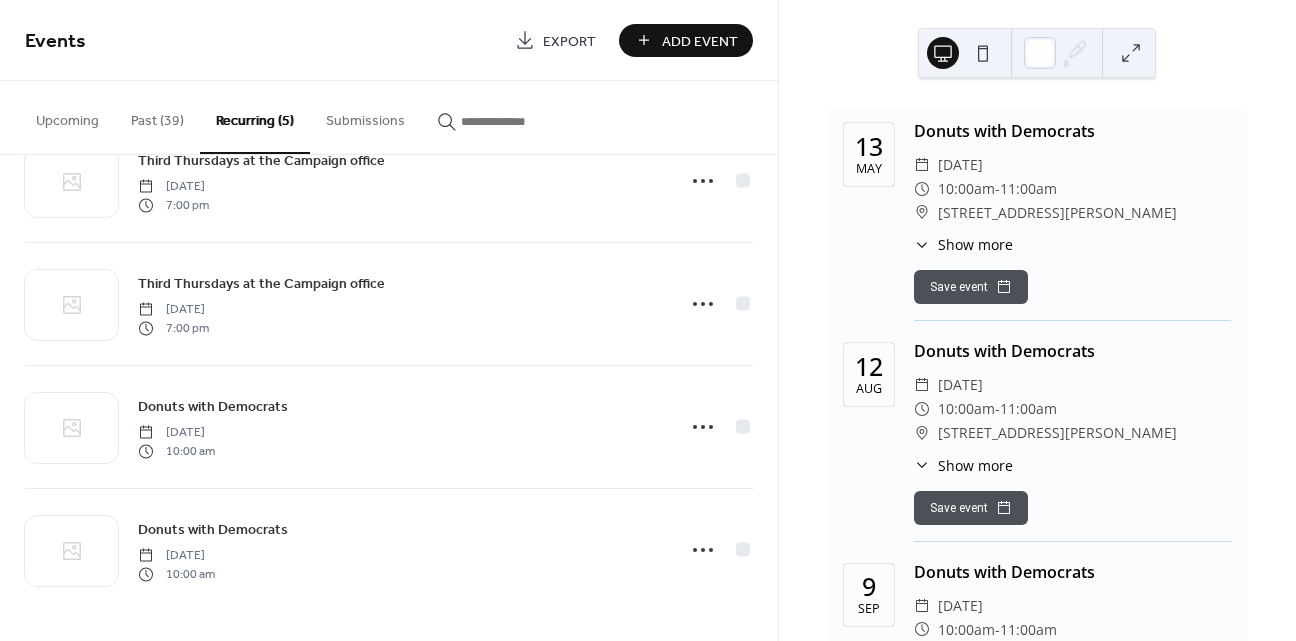click on "Show more" at bounding box center (975, 465) 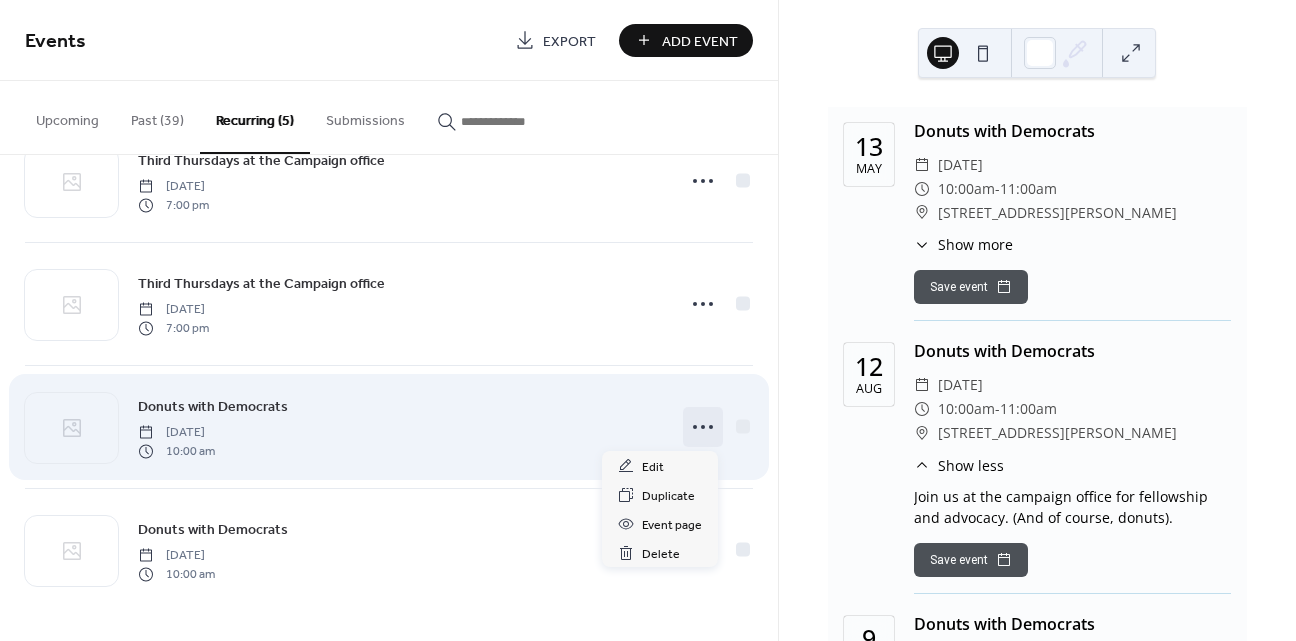 click 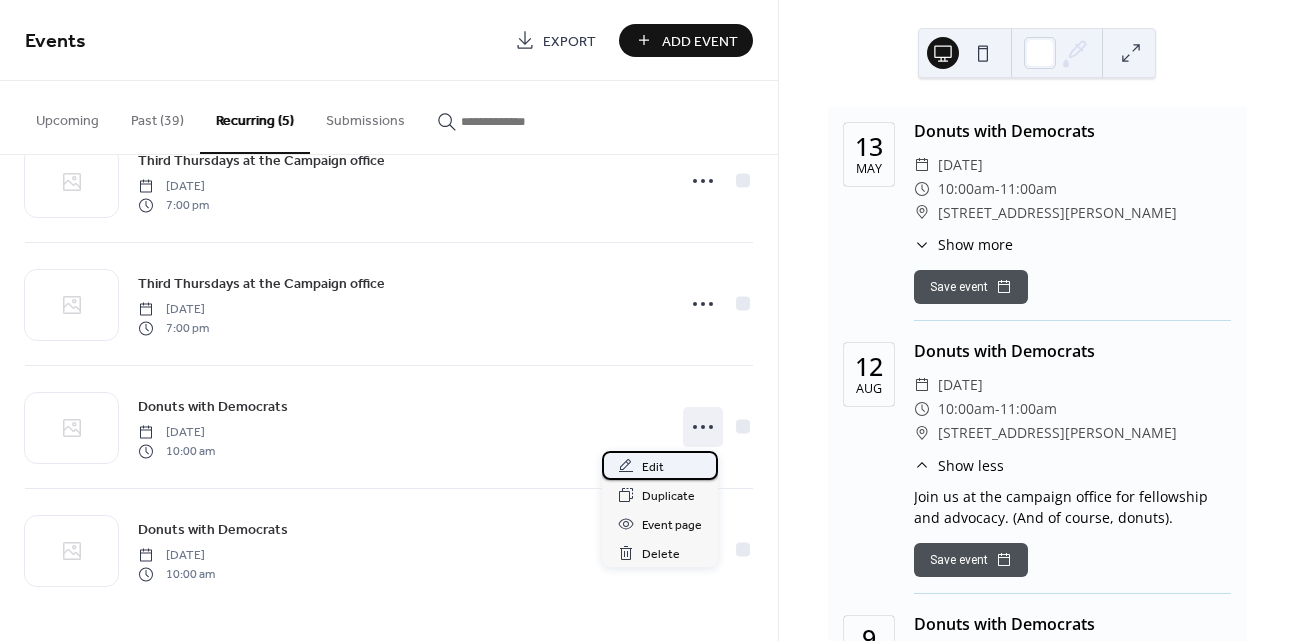 click on "Edit" at bounding box center (653, 467) 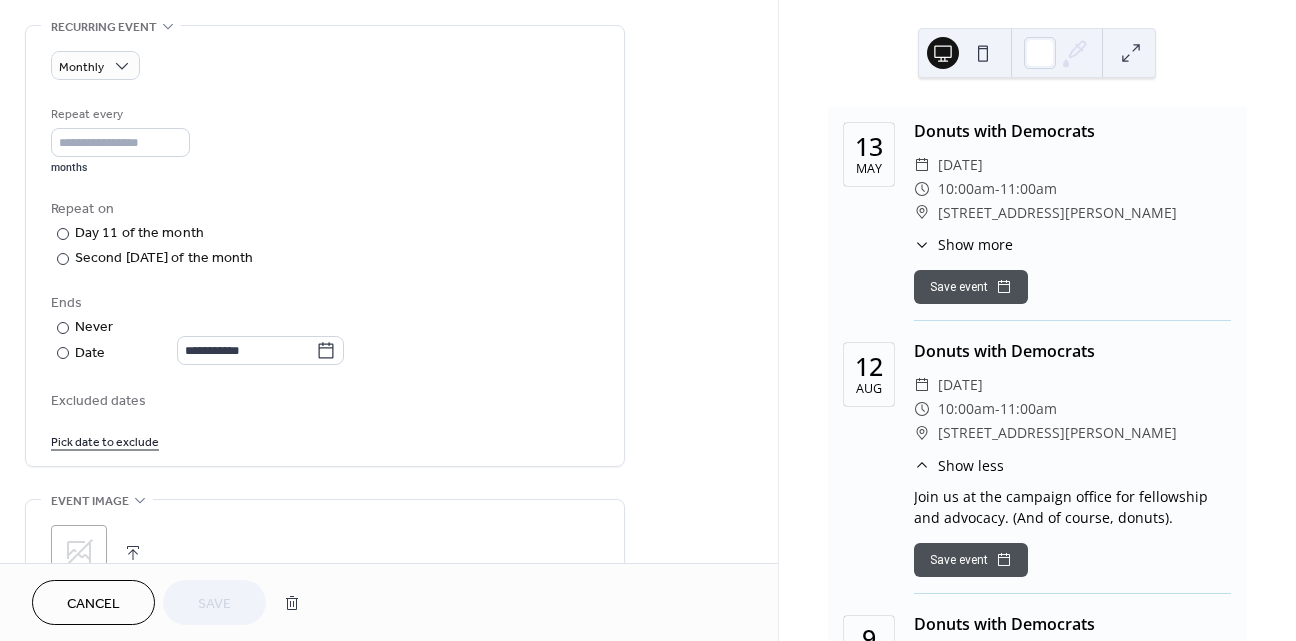 scroll, scrollTop: 850, scrollLeft: 0, axis: vertical 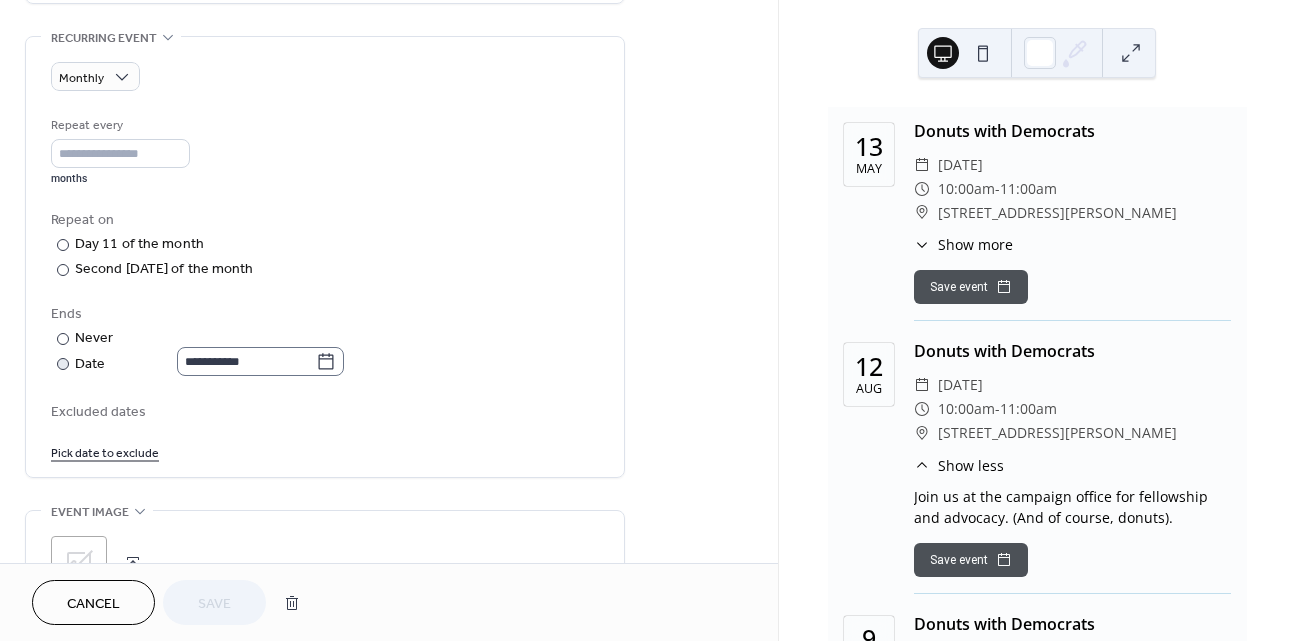 click 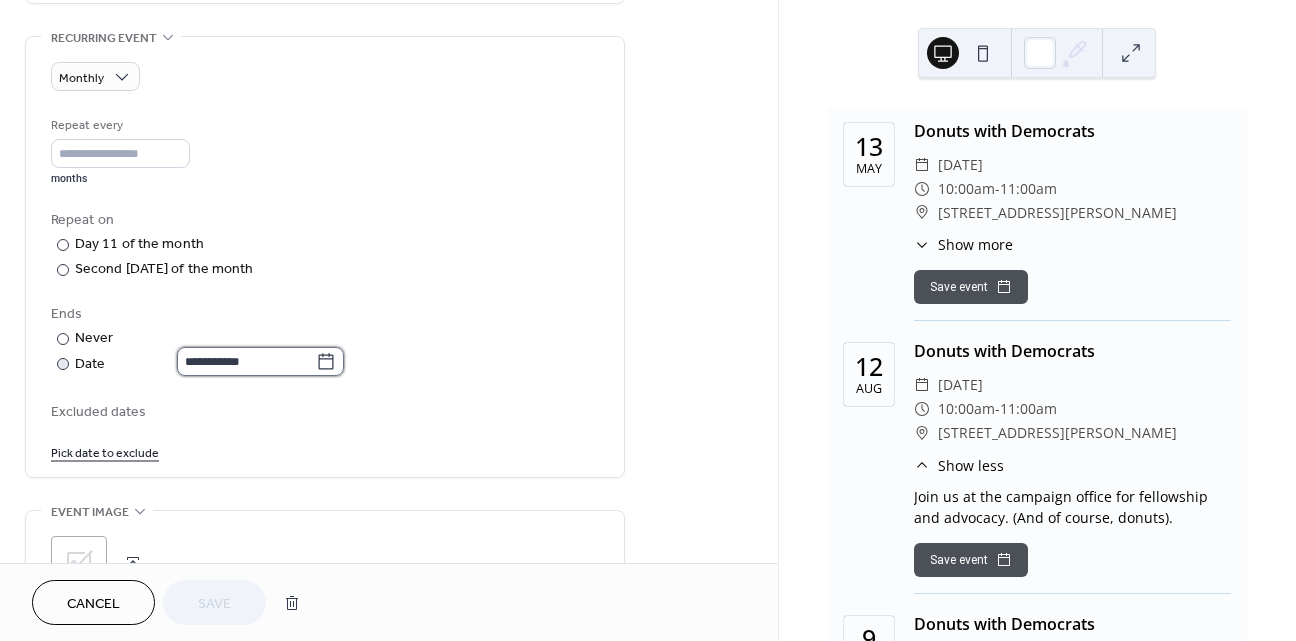 click on "**********" at bounding box center [246, 361] 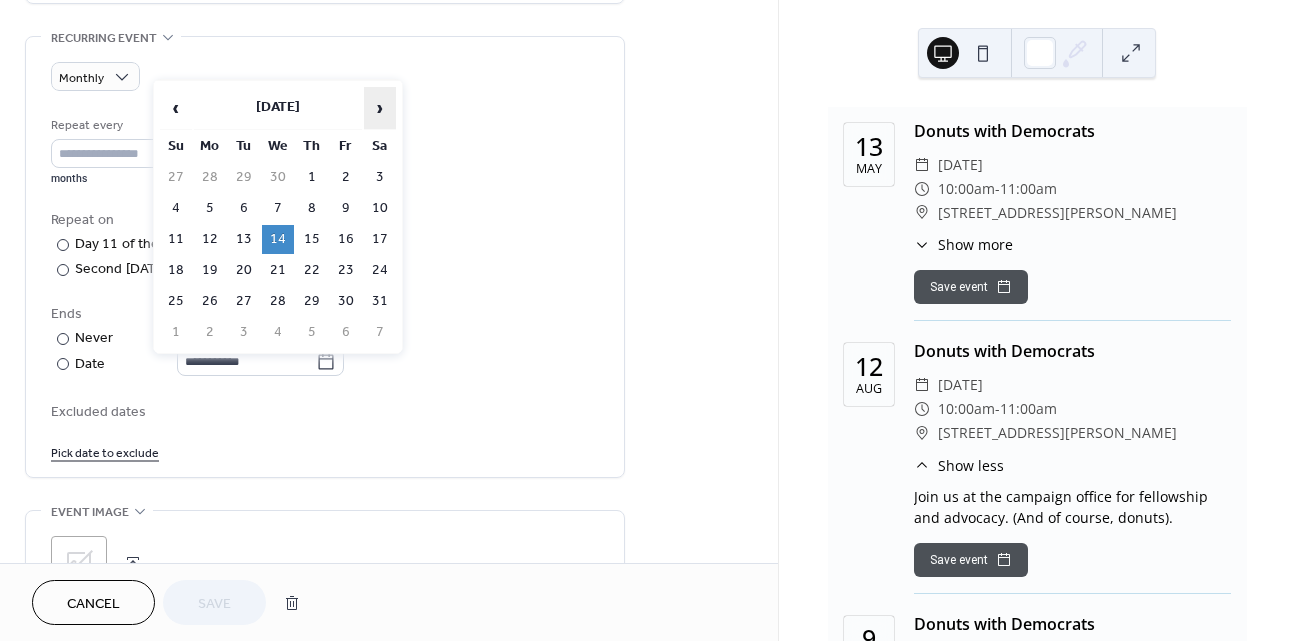 click on "›" at bounding box center (380, 108) 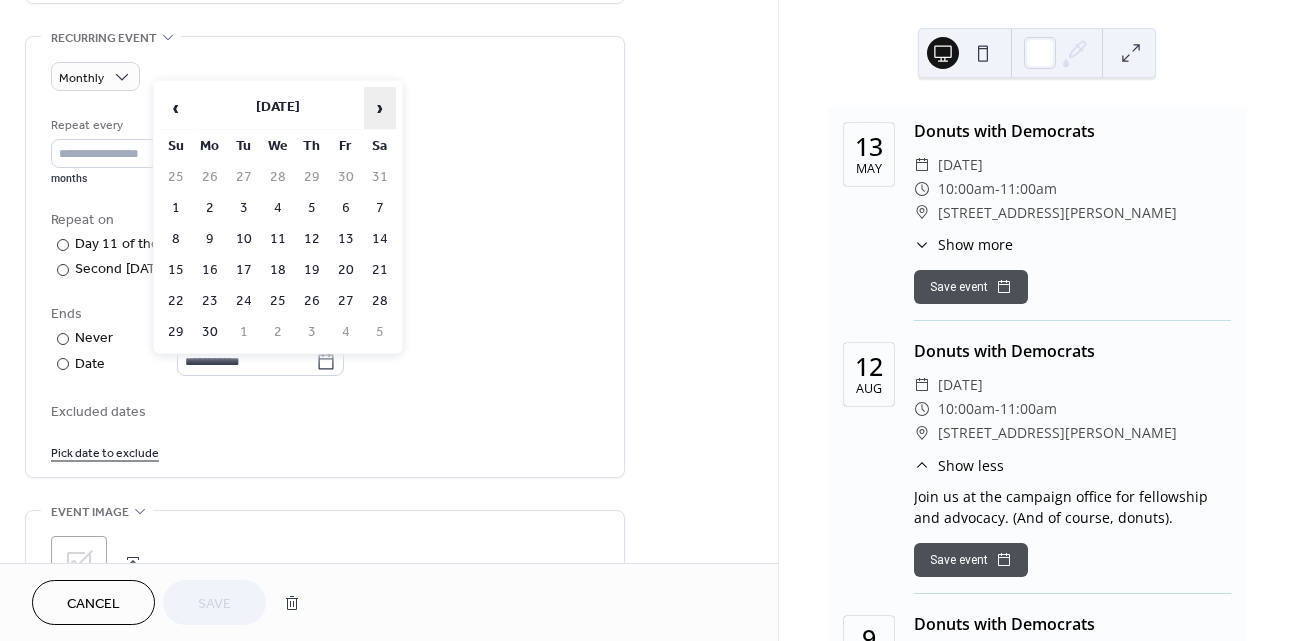 click on "›" at bounding box center (380, 108) 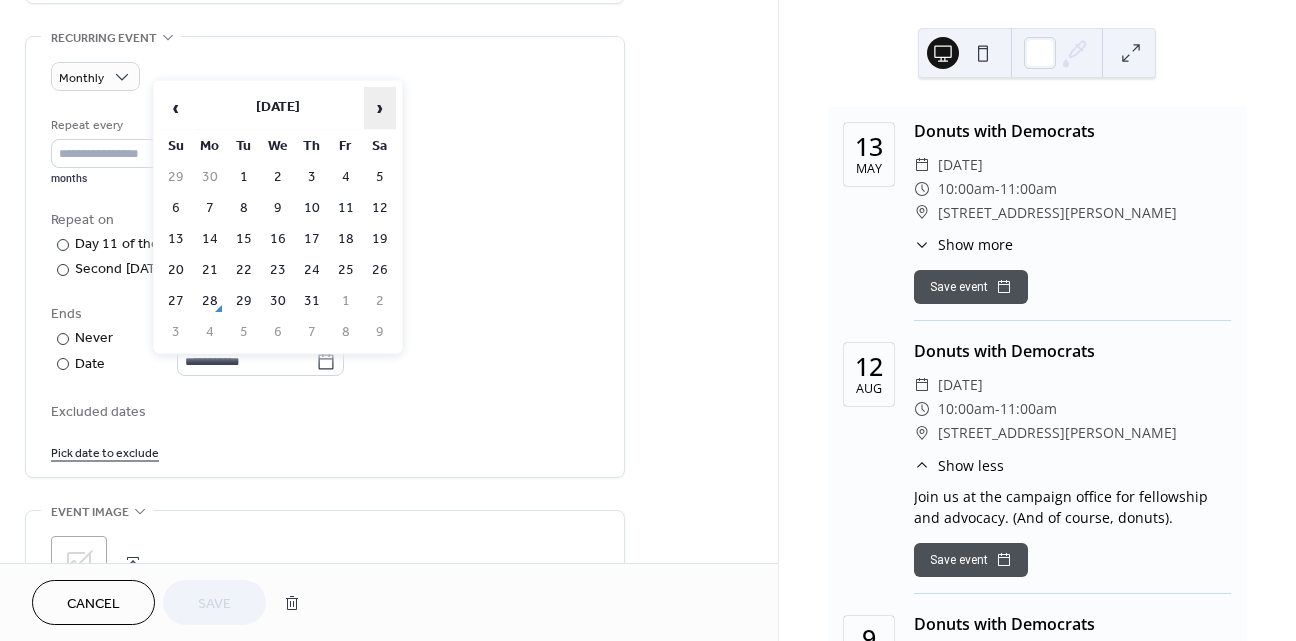 click on "›" at bounding box center [380, 108] 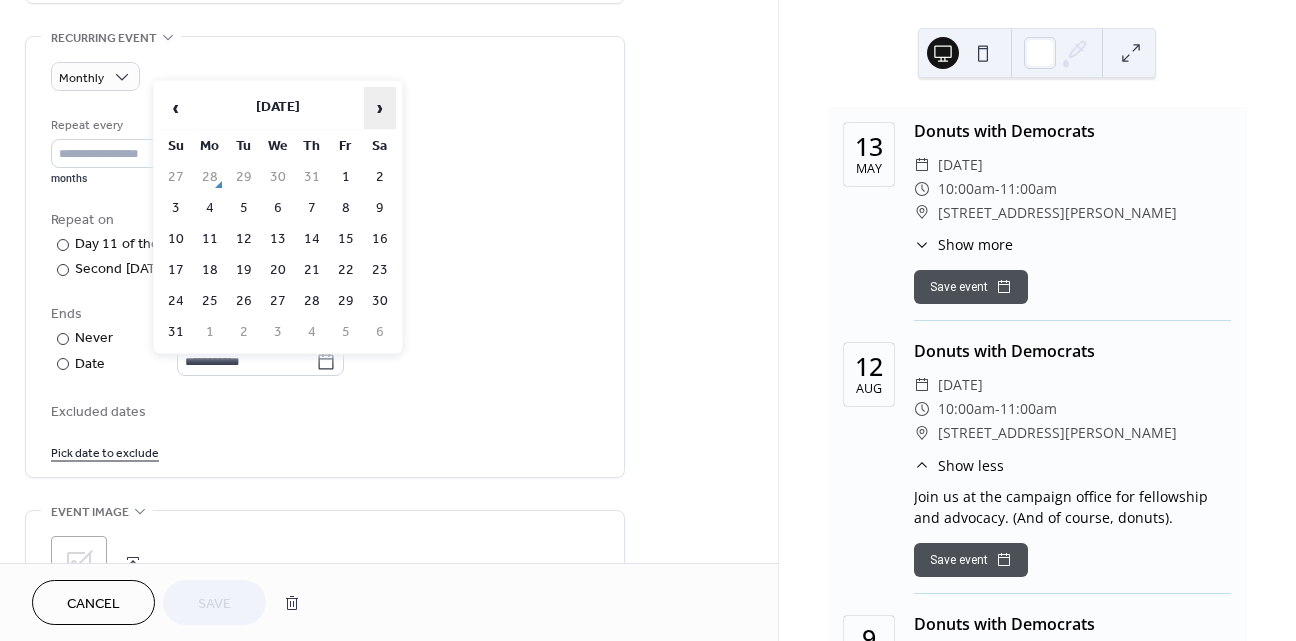 click on "›" at bounding box center [380, 108] 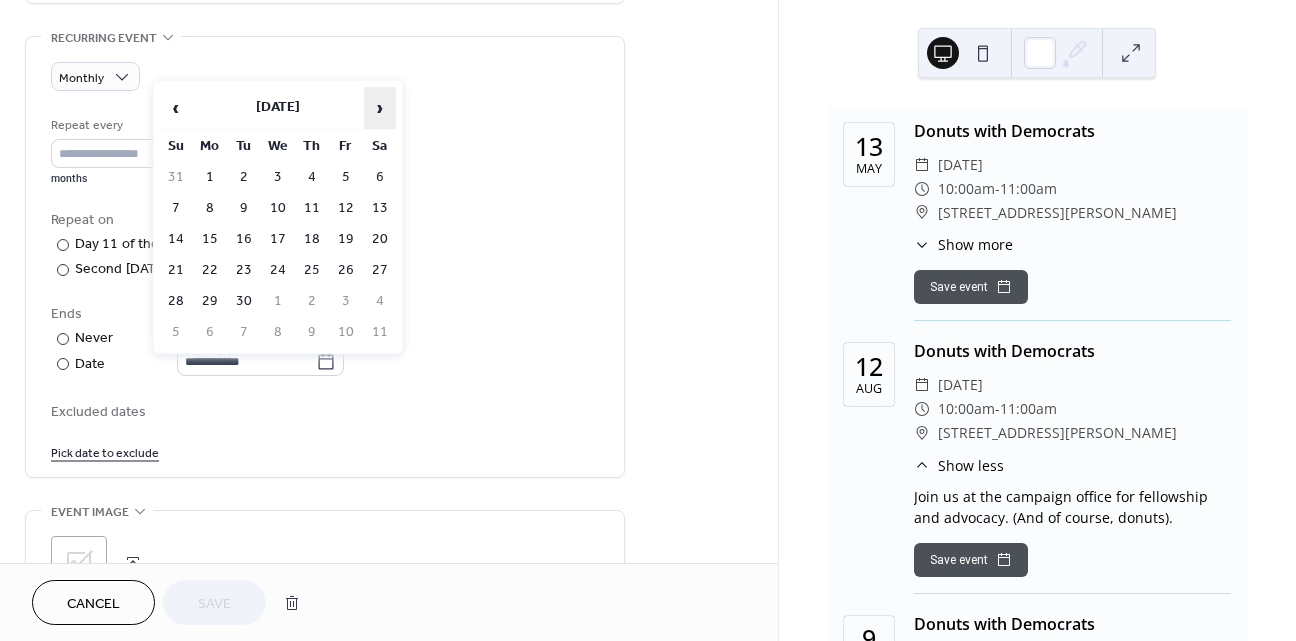 click on "›" at bounding box center (380, 108) 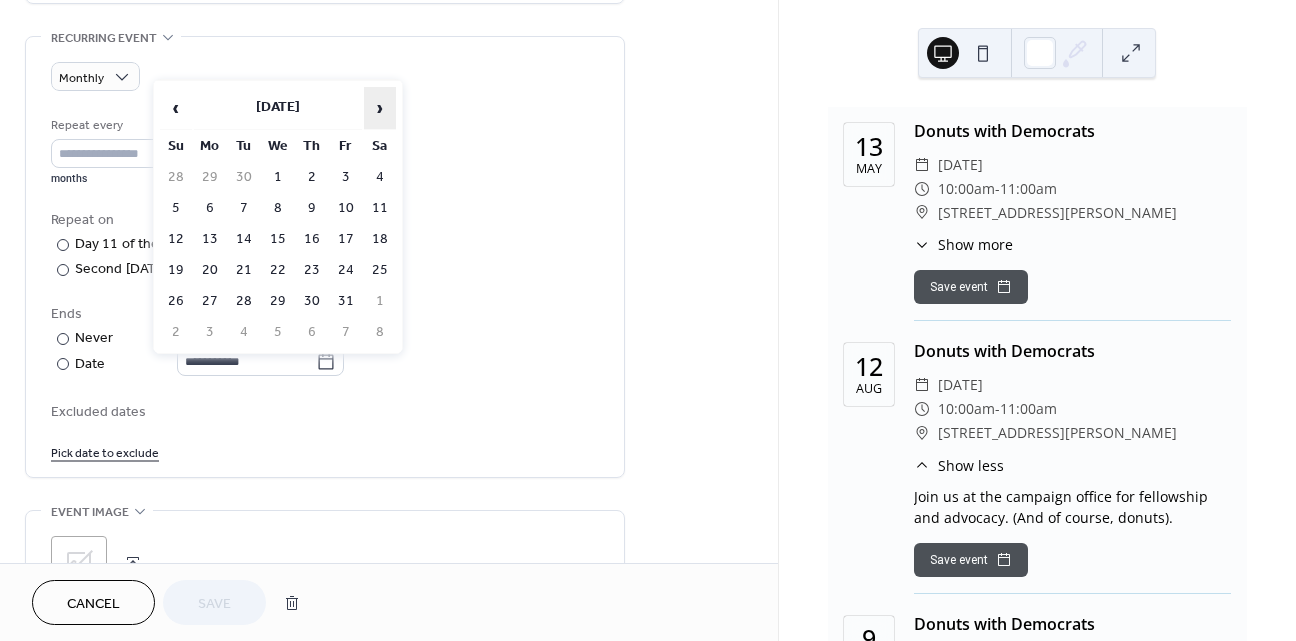 click on "›" at bounding box center (380, 108) 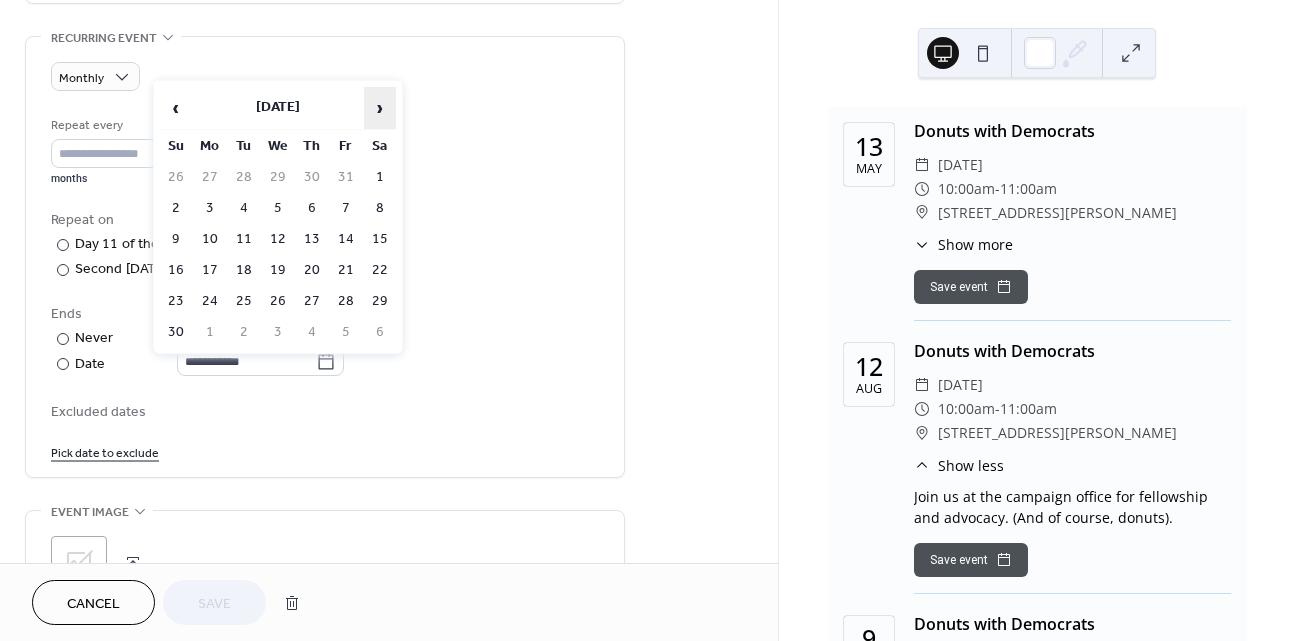 click on "›" at bounding box center [380, 108] 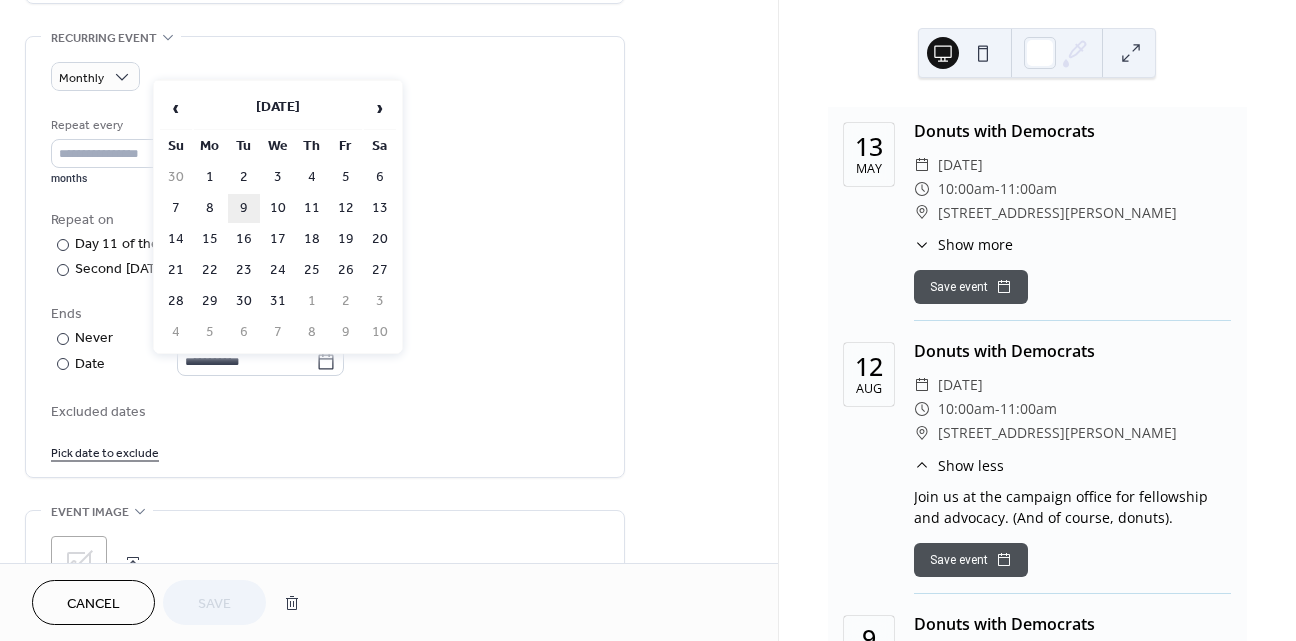 click on "9" at bounding box center [244, 208] 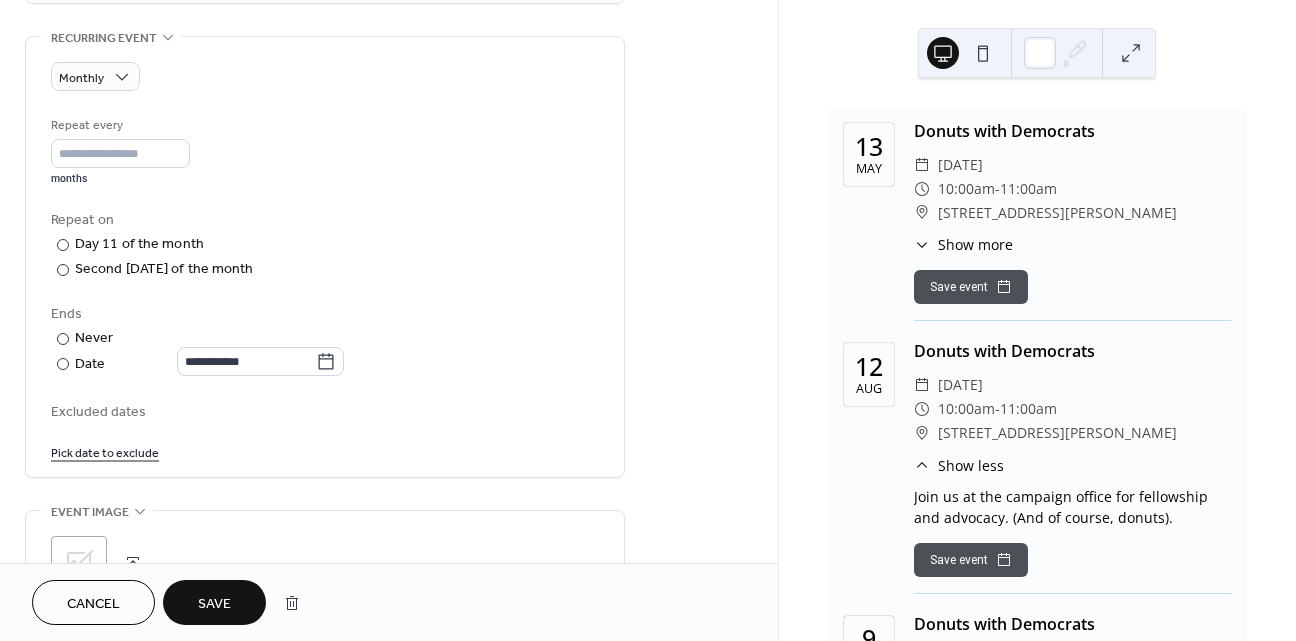 click on "Save" at bounding box center [214, 604] 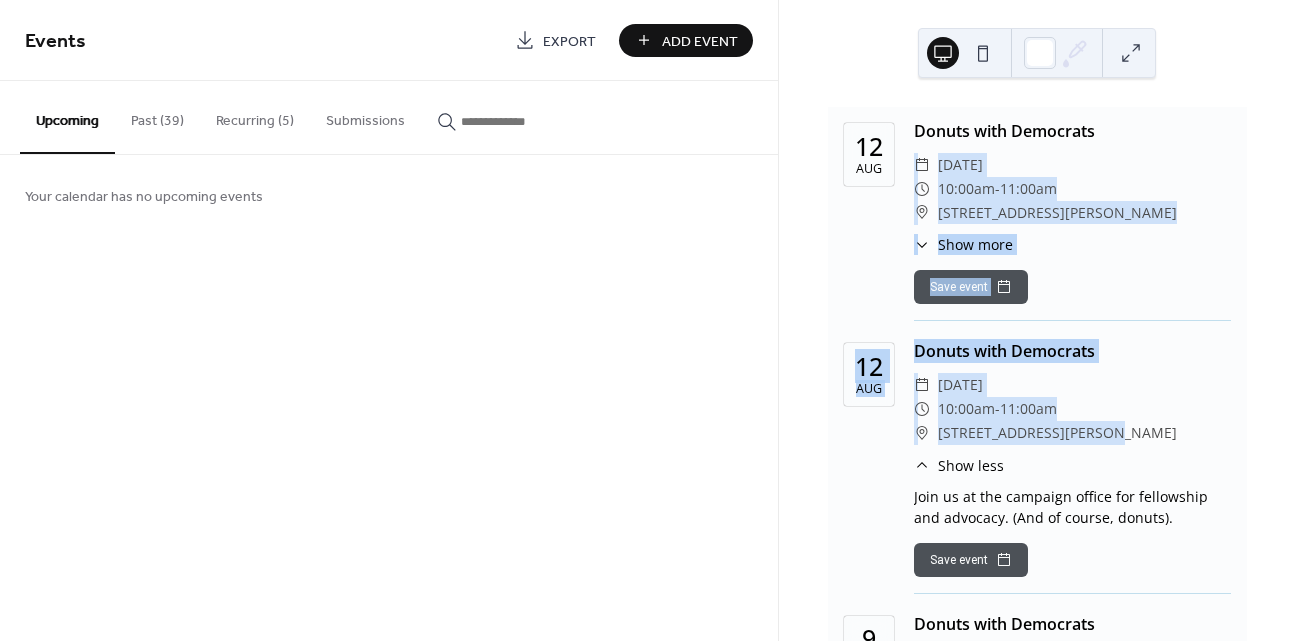 drag, startPoint x: 1289, startPoint y: 50, endPoint x: 1340, endPoint y: 423, distance: 376.47046 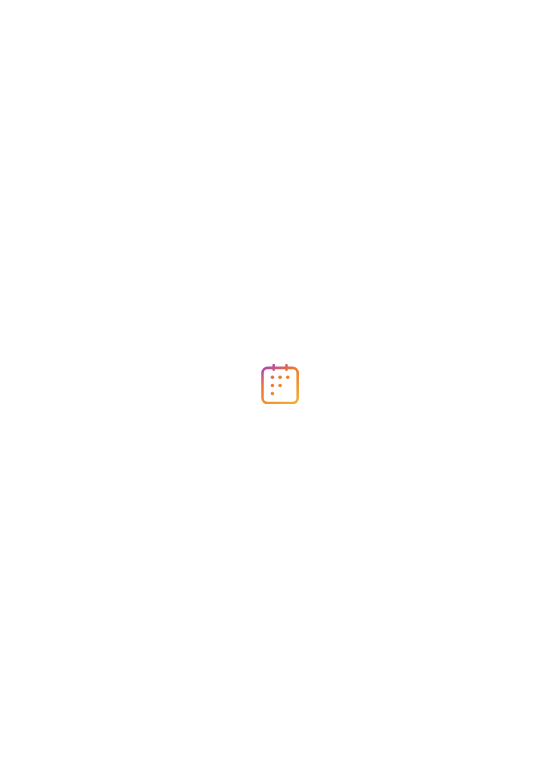 scroll, scrollTop: 0, scrollLeft: 0, axis: both 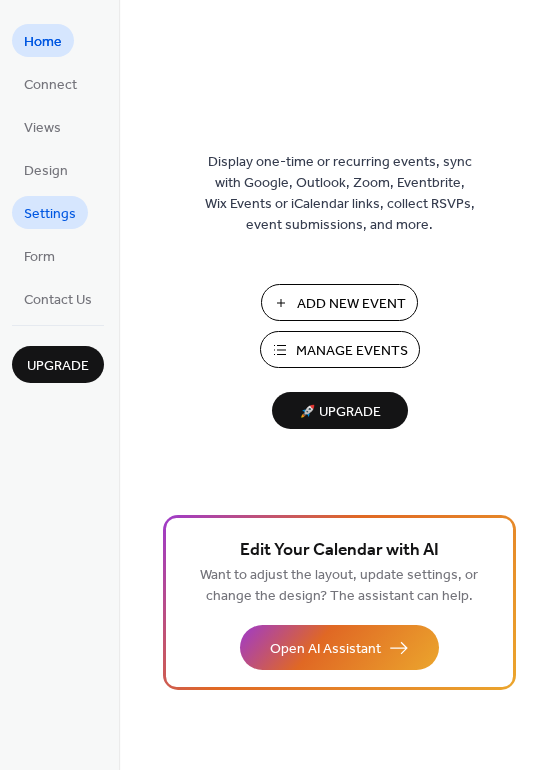 click on "Settings" at bounding box center (50, 214) 